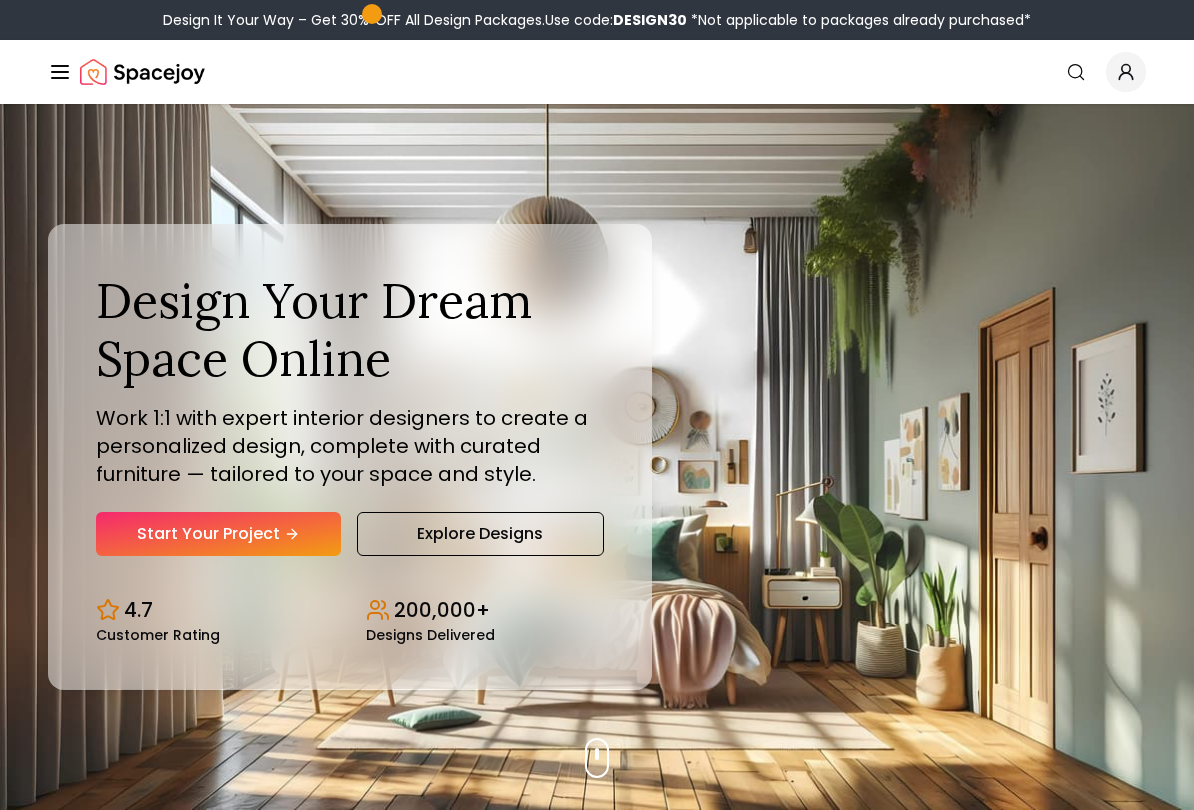 scroll, scrollTop: 0, scrollLeft: 0, axis: both 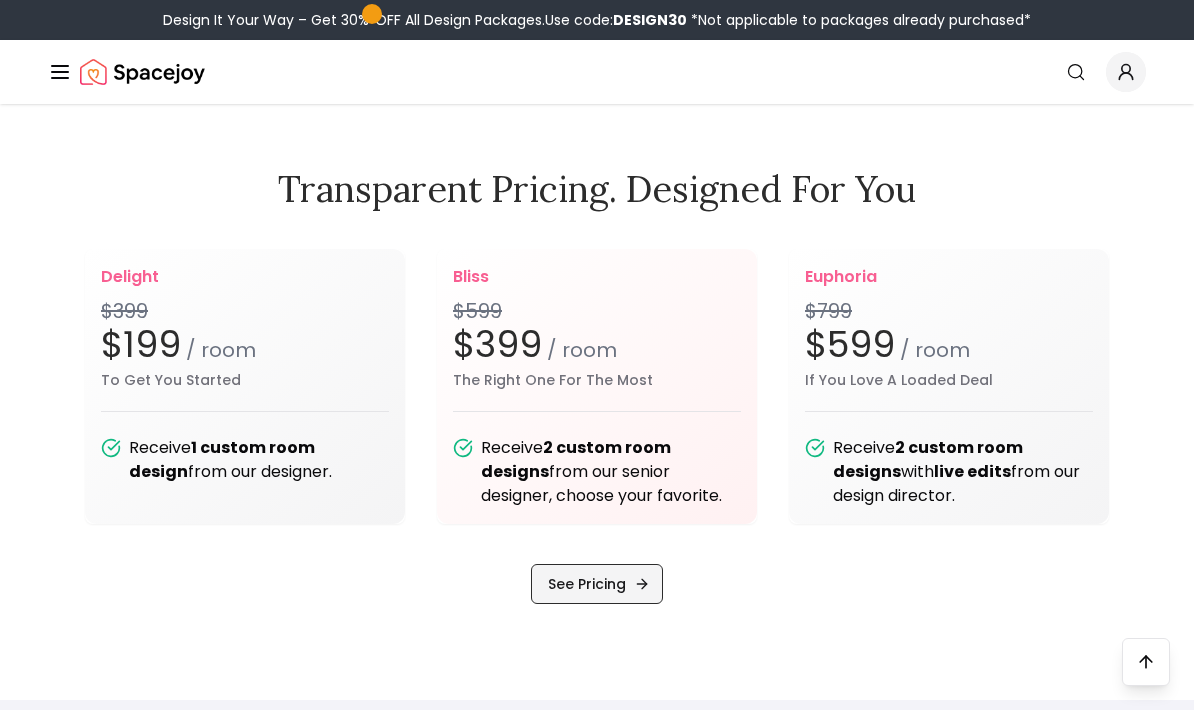 click on "See Pricing" at bounding box center [597, 584] 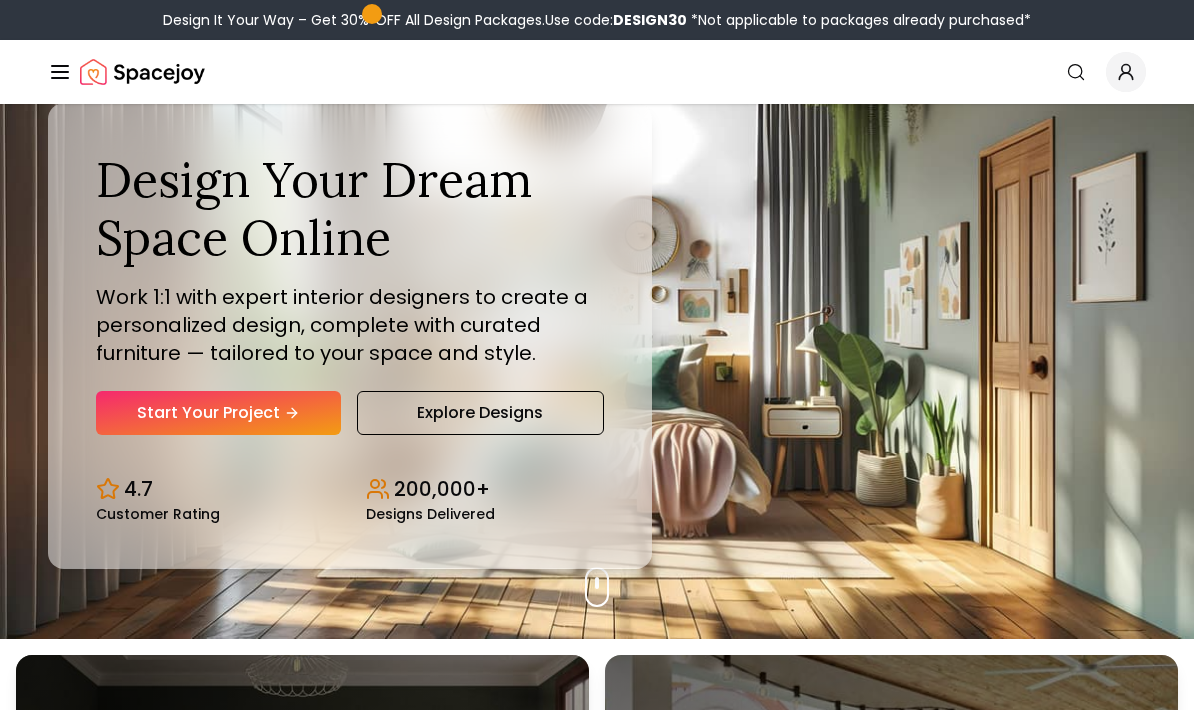 scroll, scrollTop: 31, scrollLeft: 0, axis: vertical 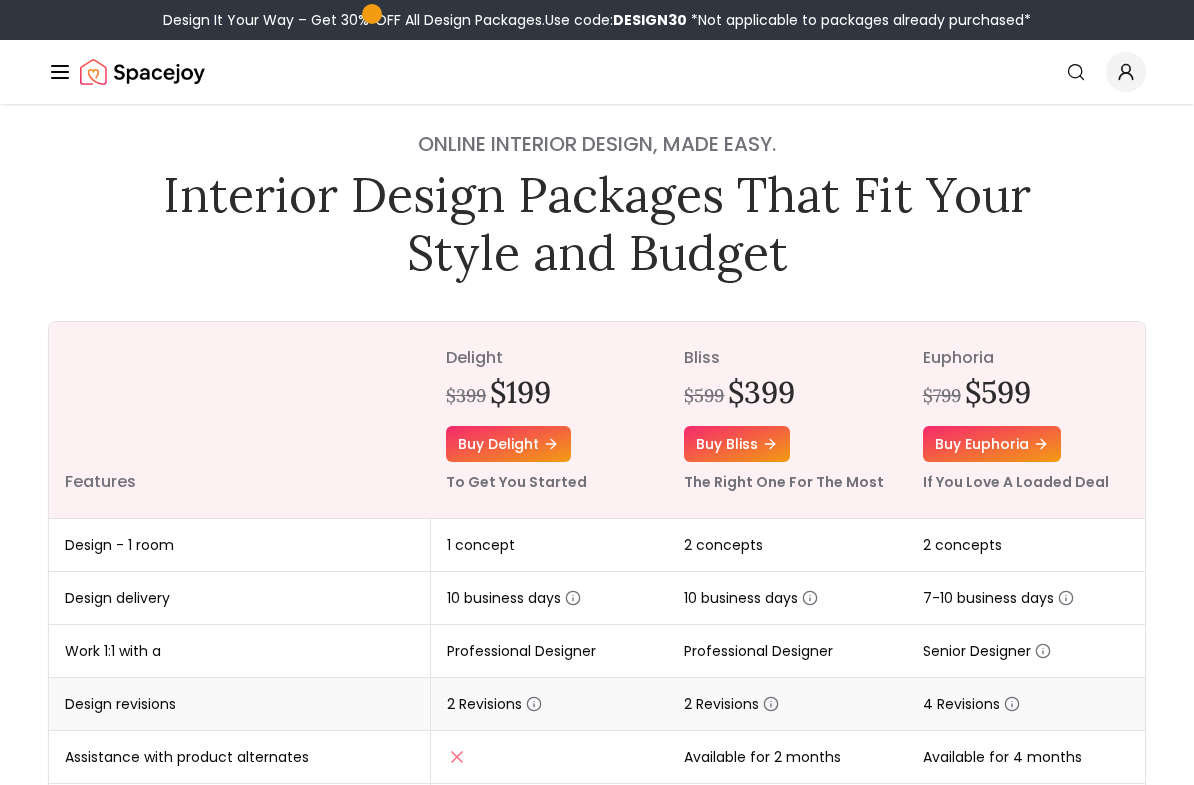 click 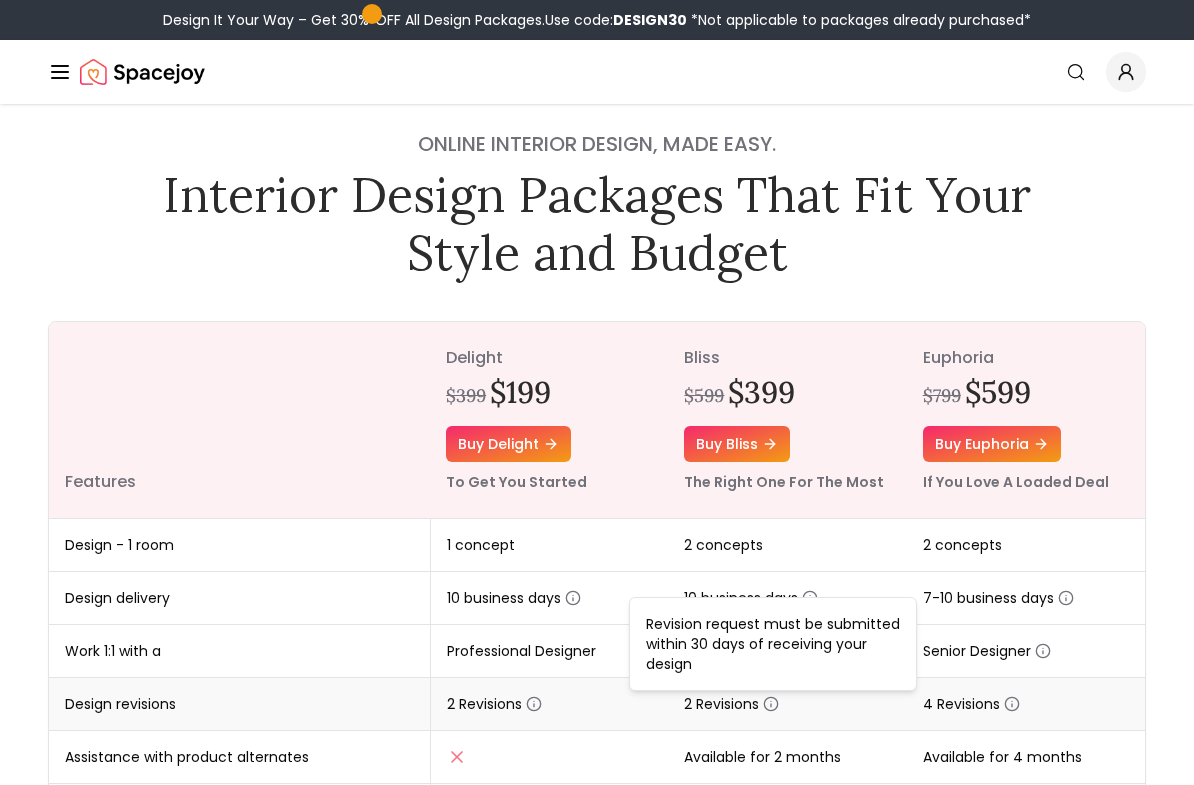 click on "4 Revisions" at bounding box center [1026, 704] 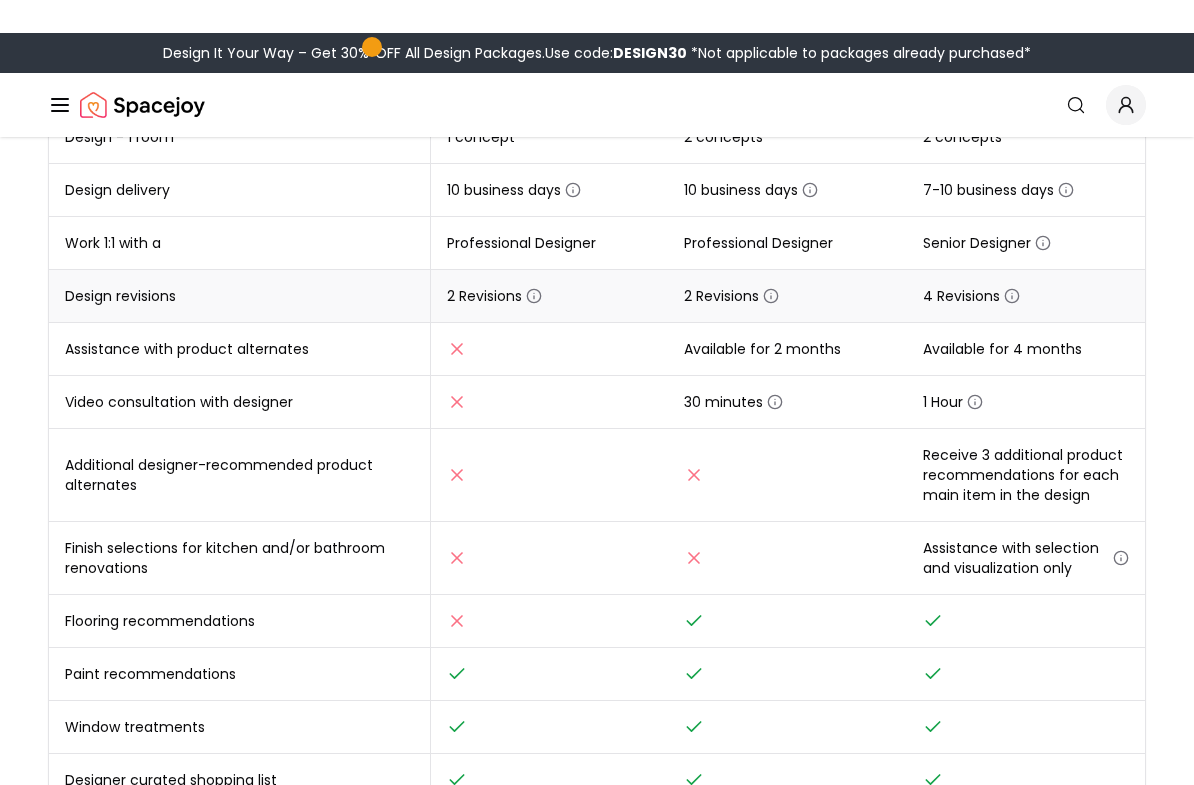 scroll, scrollTop: 446, scrollLeft: 0, axis: vertical 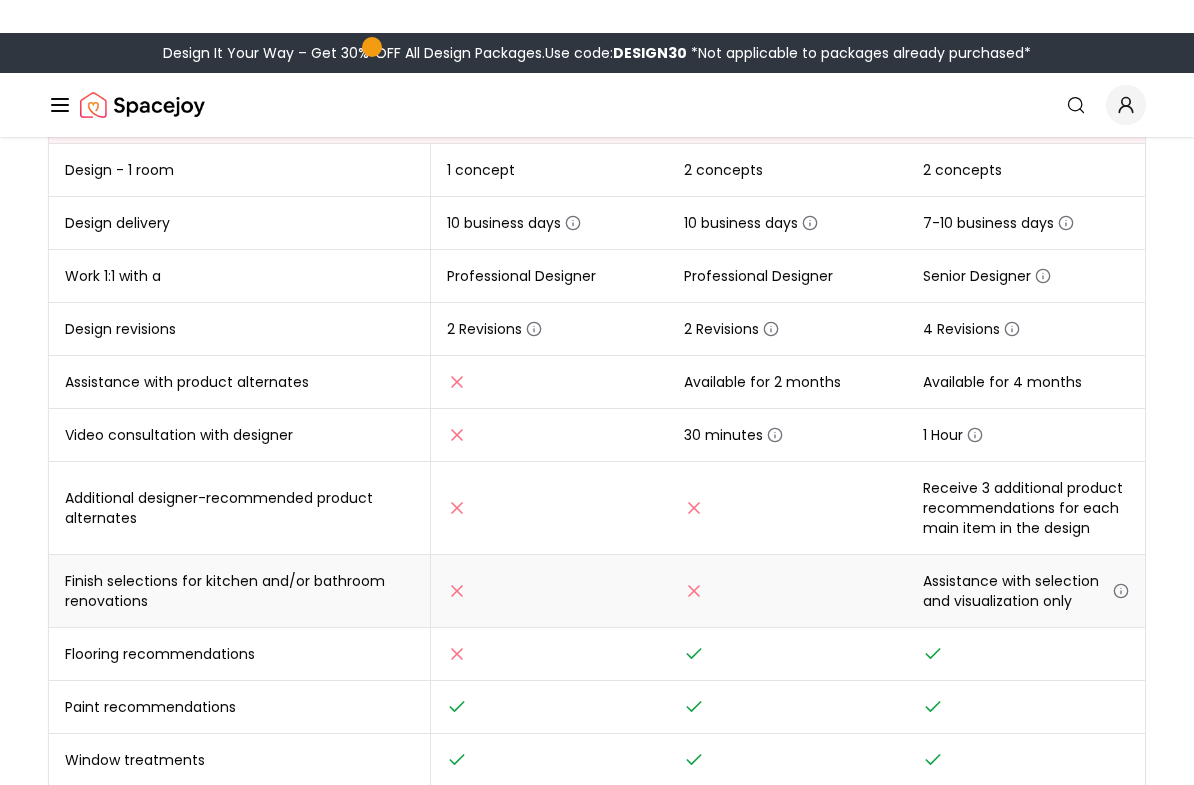 click on "Assistance with selection and visualization only" at bounding box center (1026, 558) 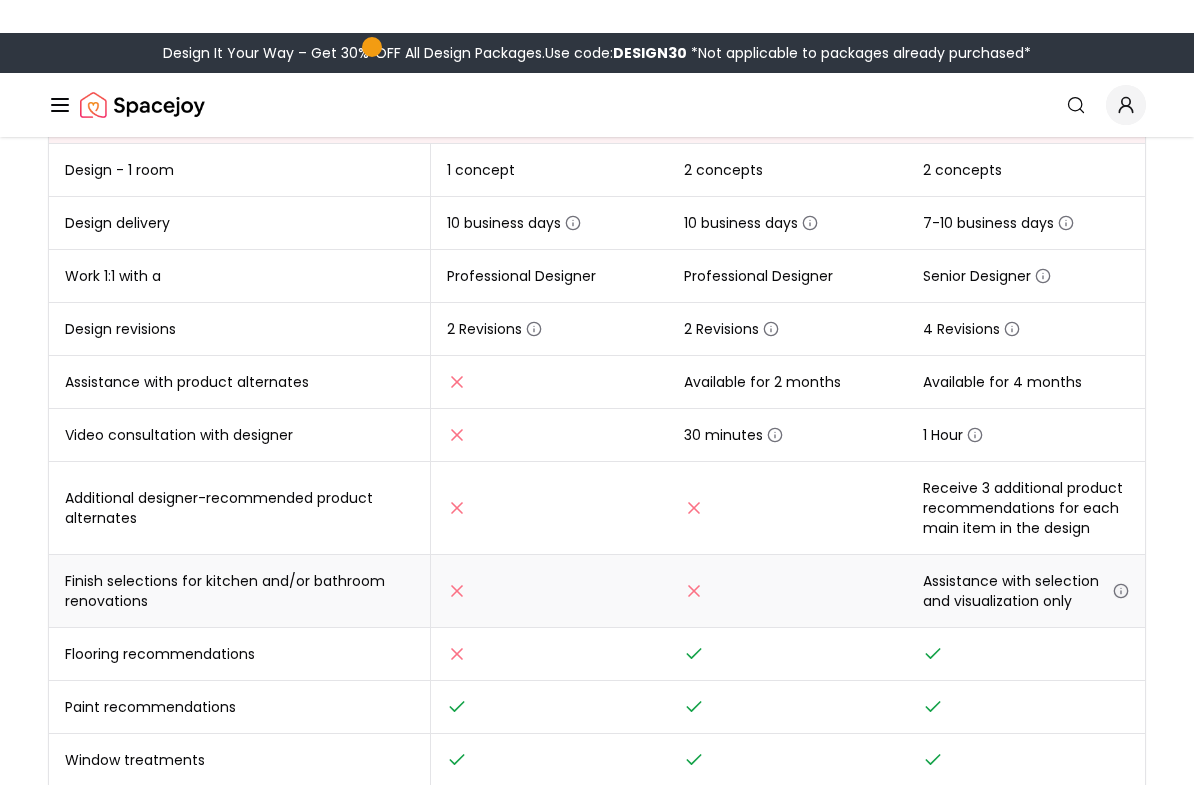click 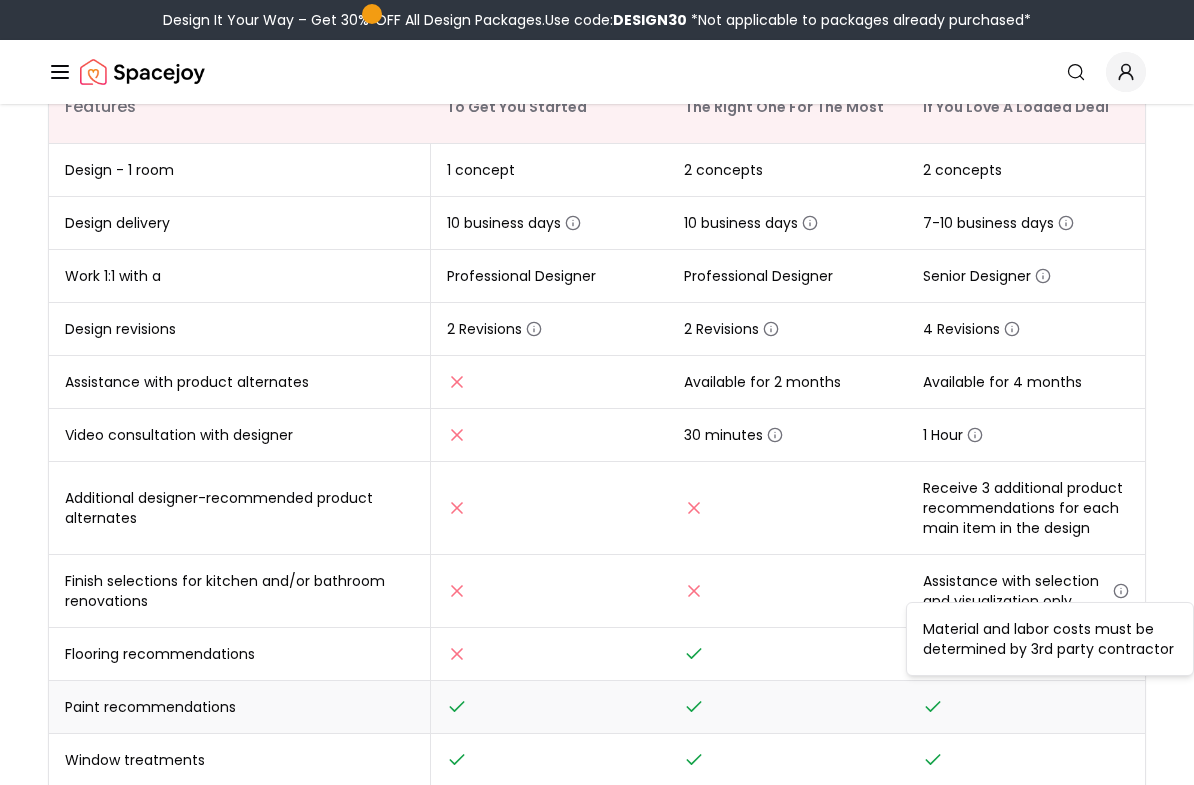click at bounding box center [1026, 707] 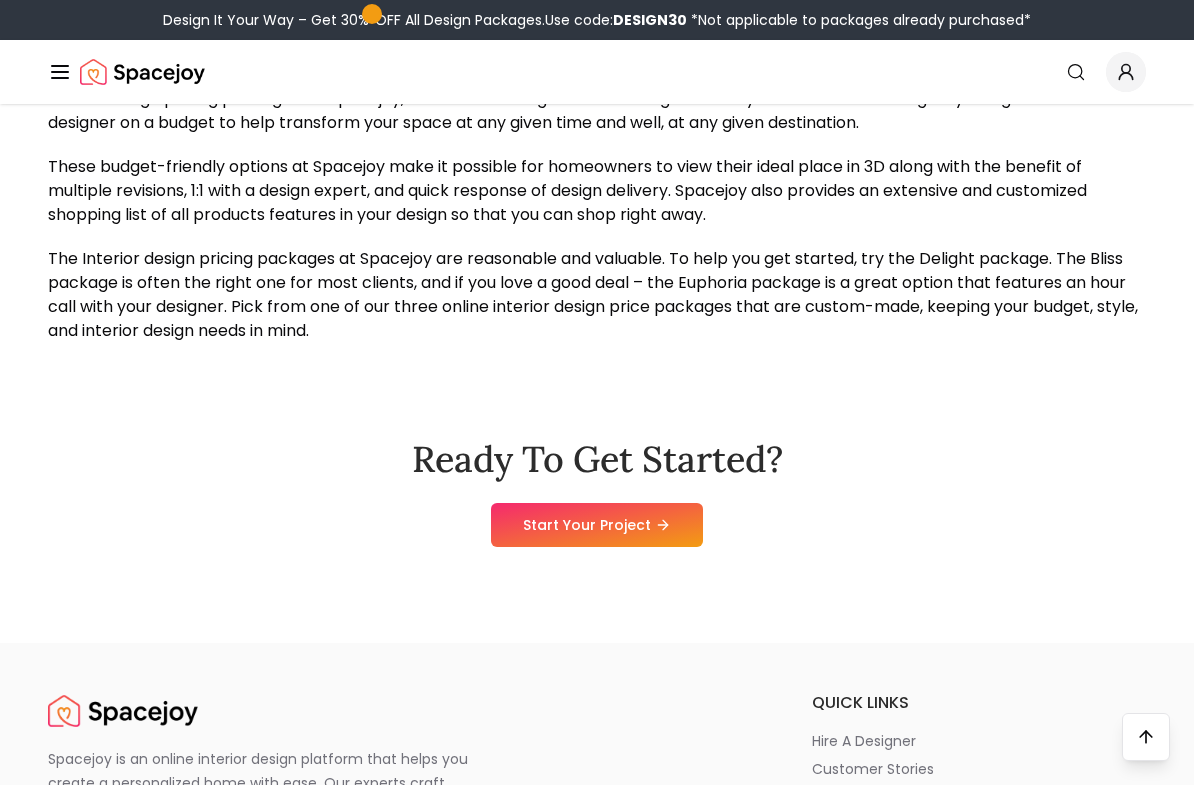 scroll, scrollTop: 1979, scrollLeft: 0, axis: vertical 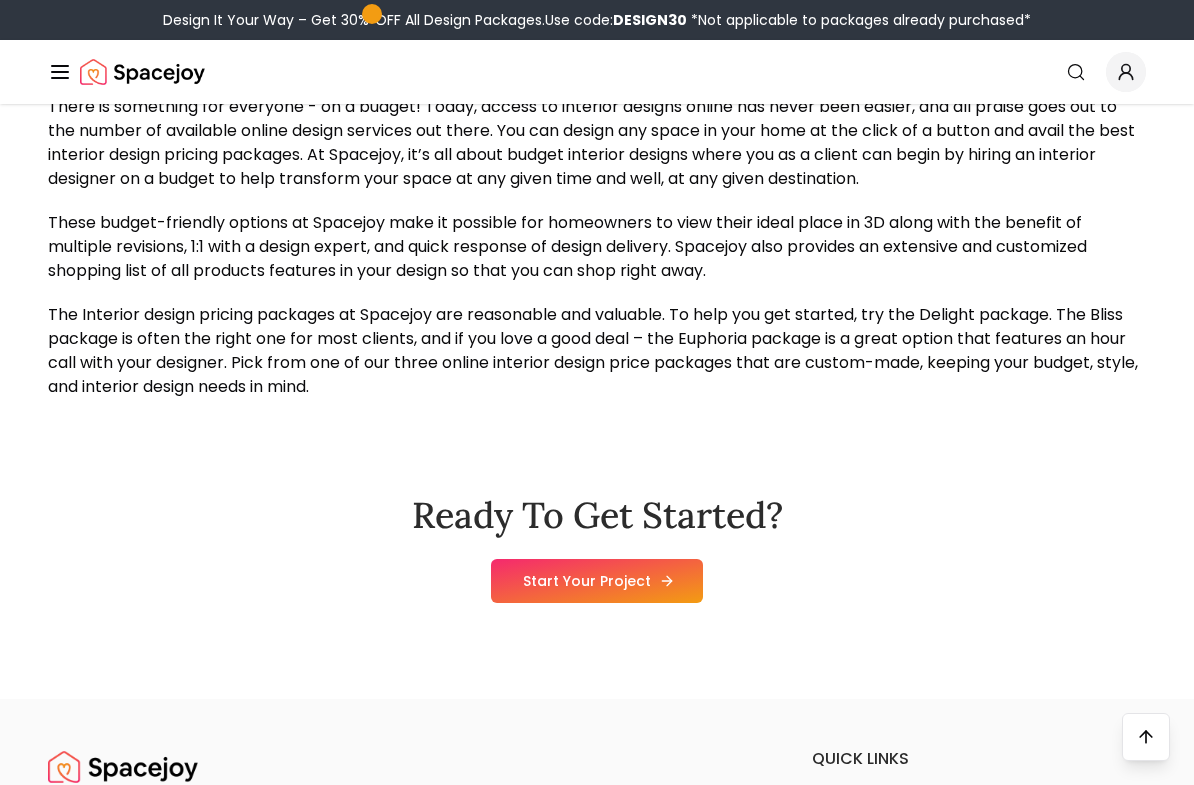 click on "Start Your Project" at bounding box center (597, 581) 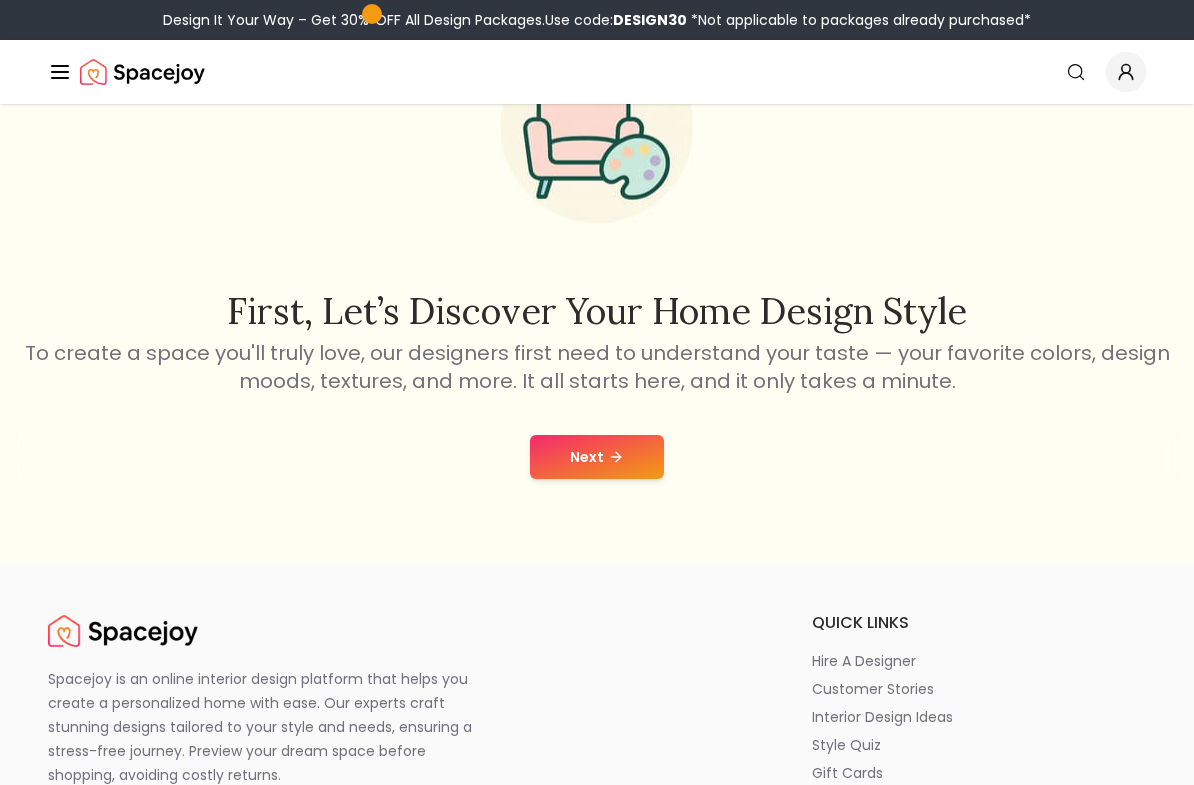 click on "Next" at bounding box center (597, 457) 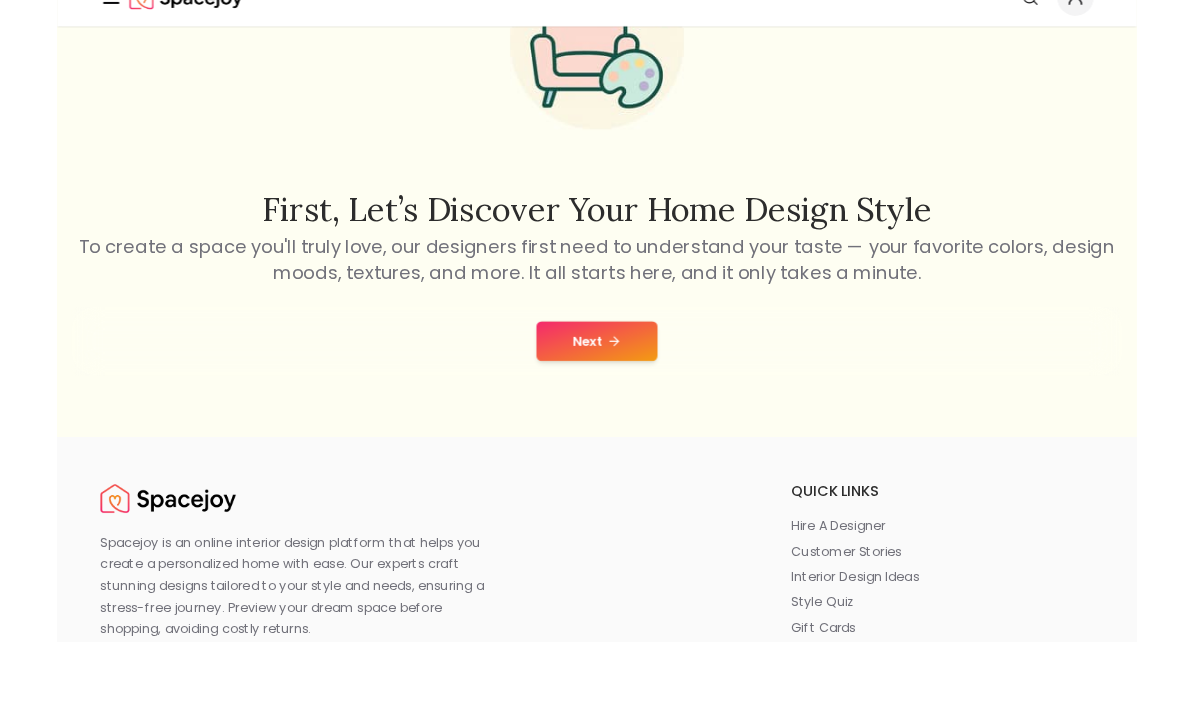 scroll, scrollTop: 0, scrollLeft: 0, axis: both 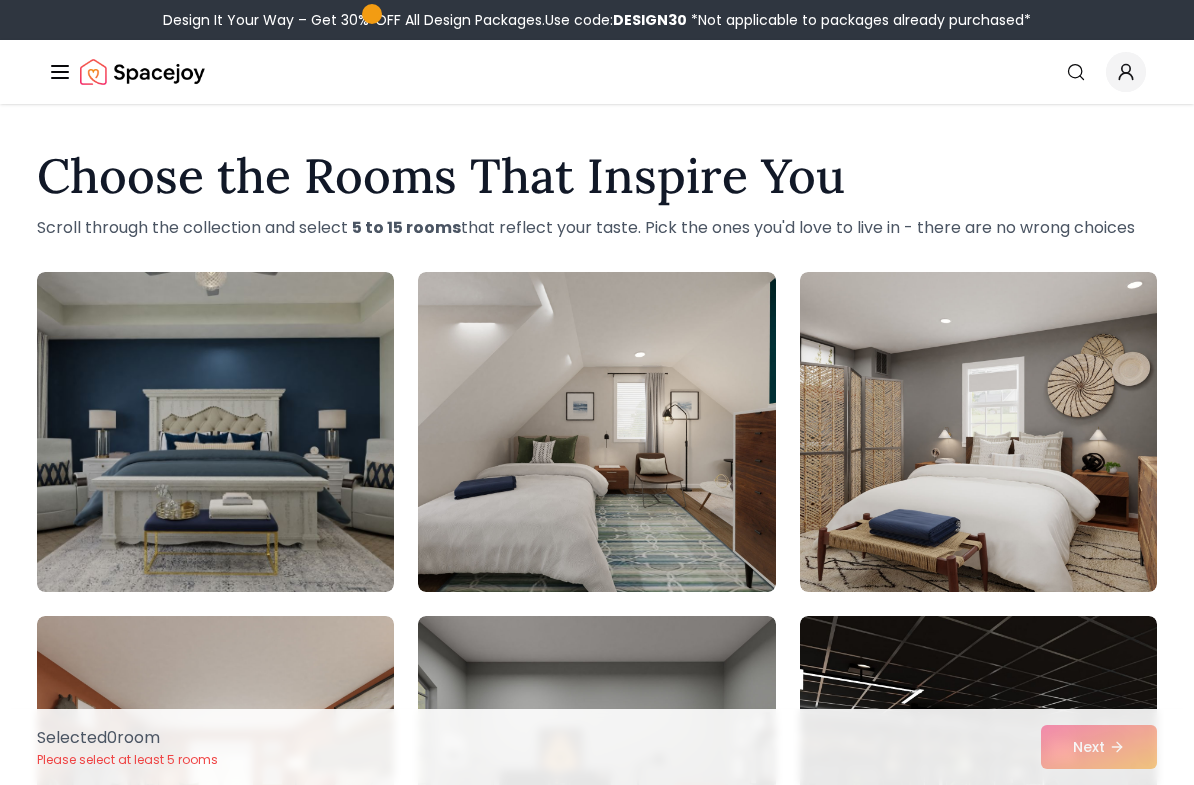 click 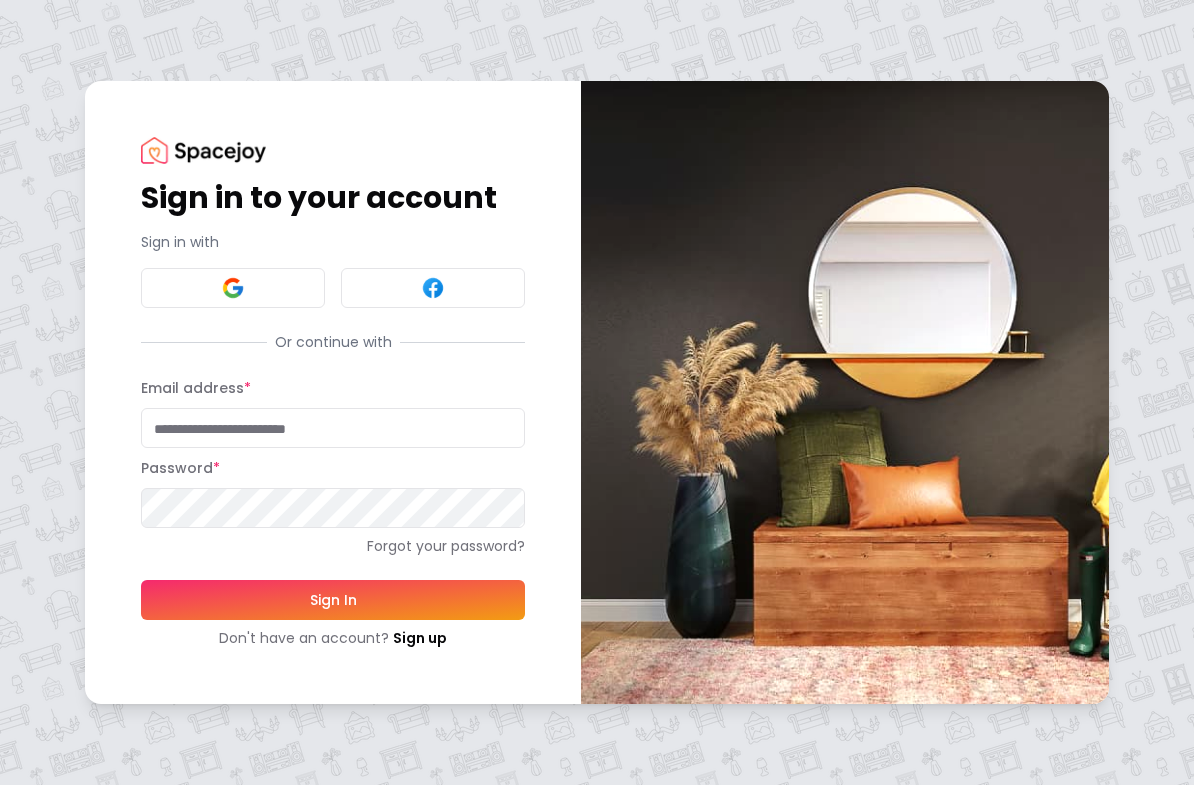click on "Email address  *" at bounding box center (333, 412) 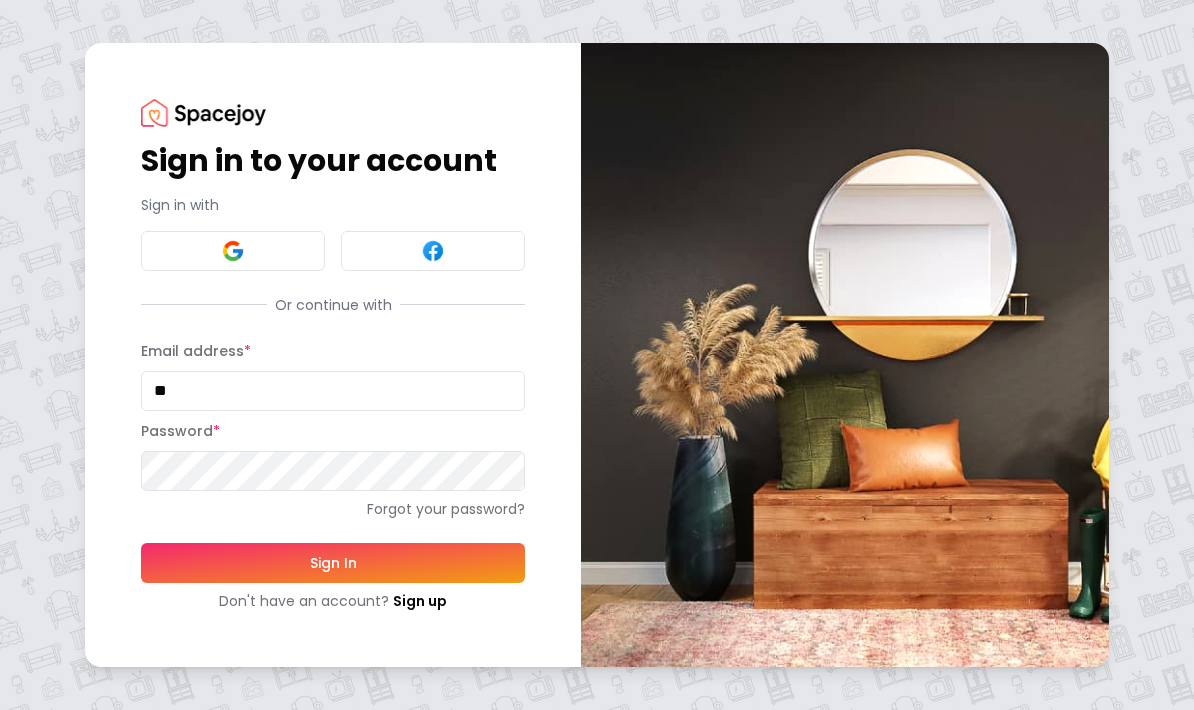 type on "*" 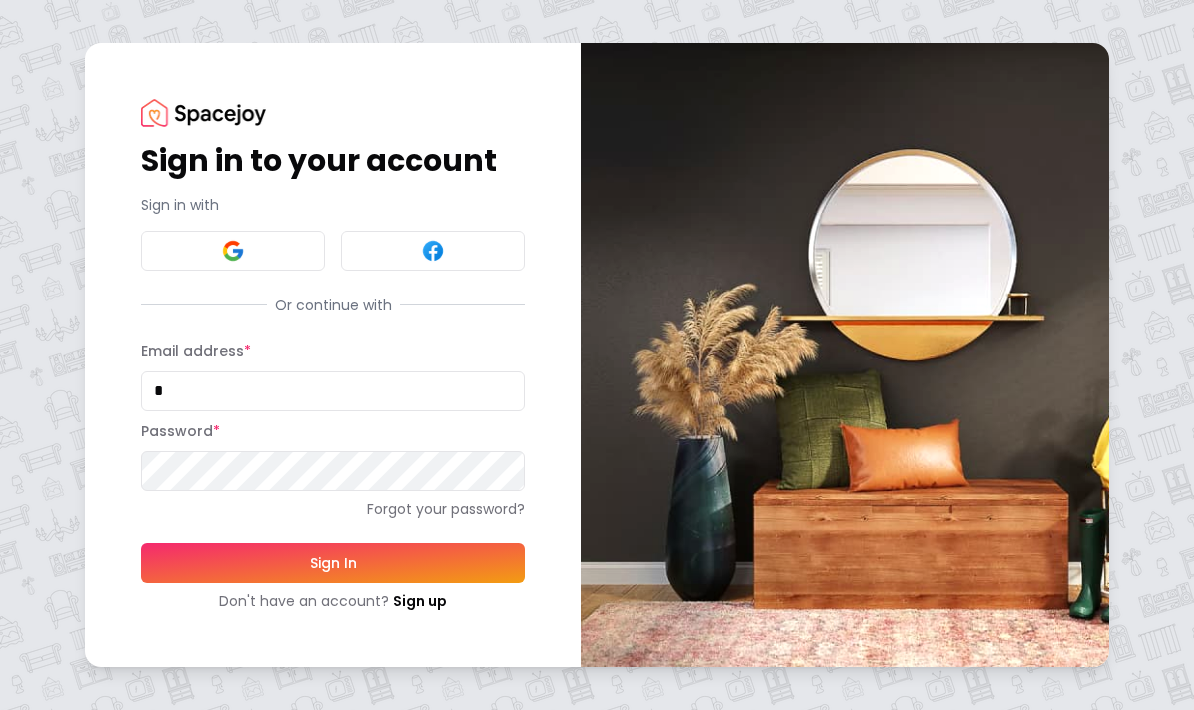 type 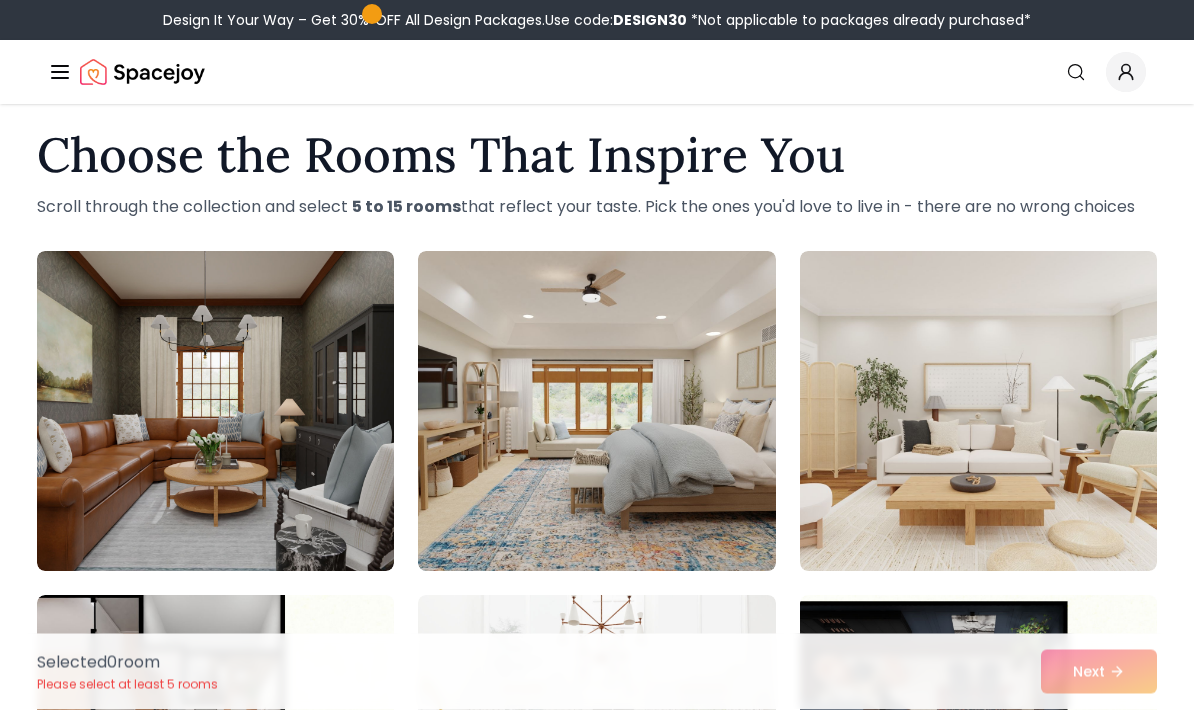 scroll, scrollTop: 21, scrollLeft: 0, axis: vertical 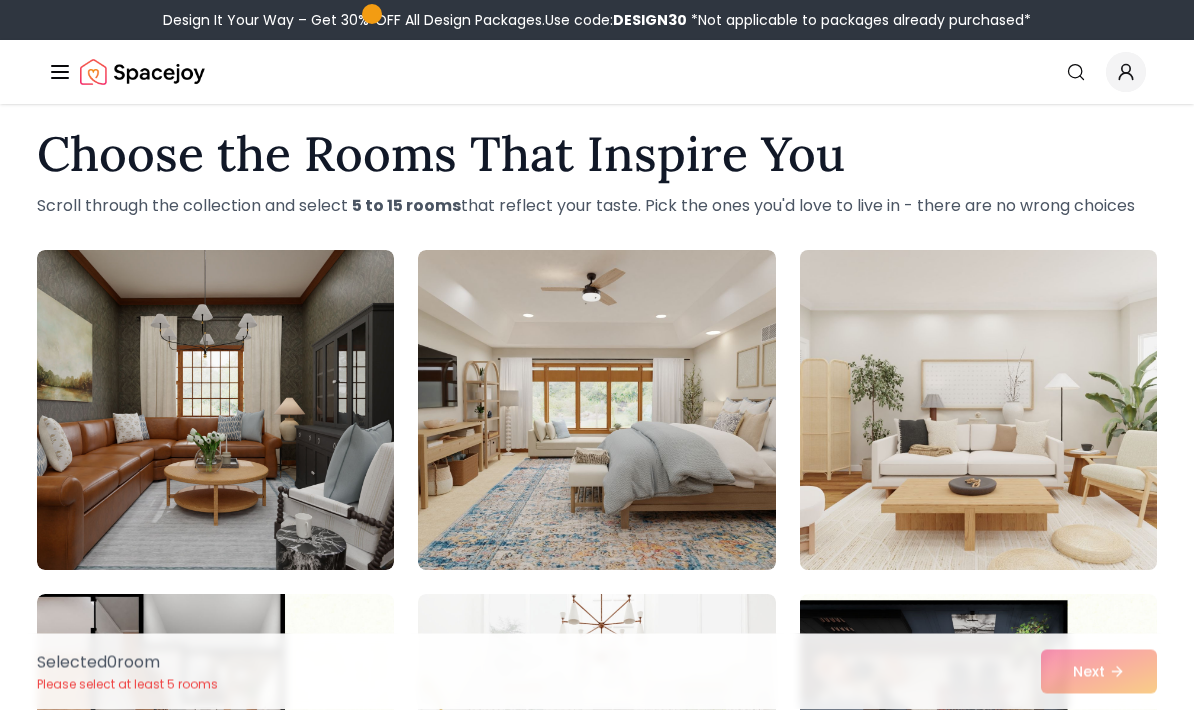 click at bounding box center (978, 411) 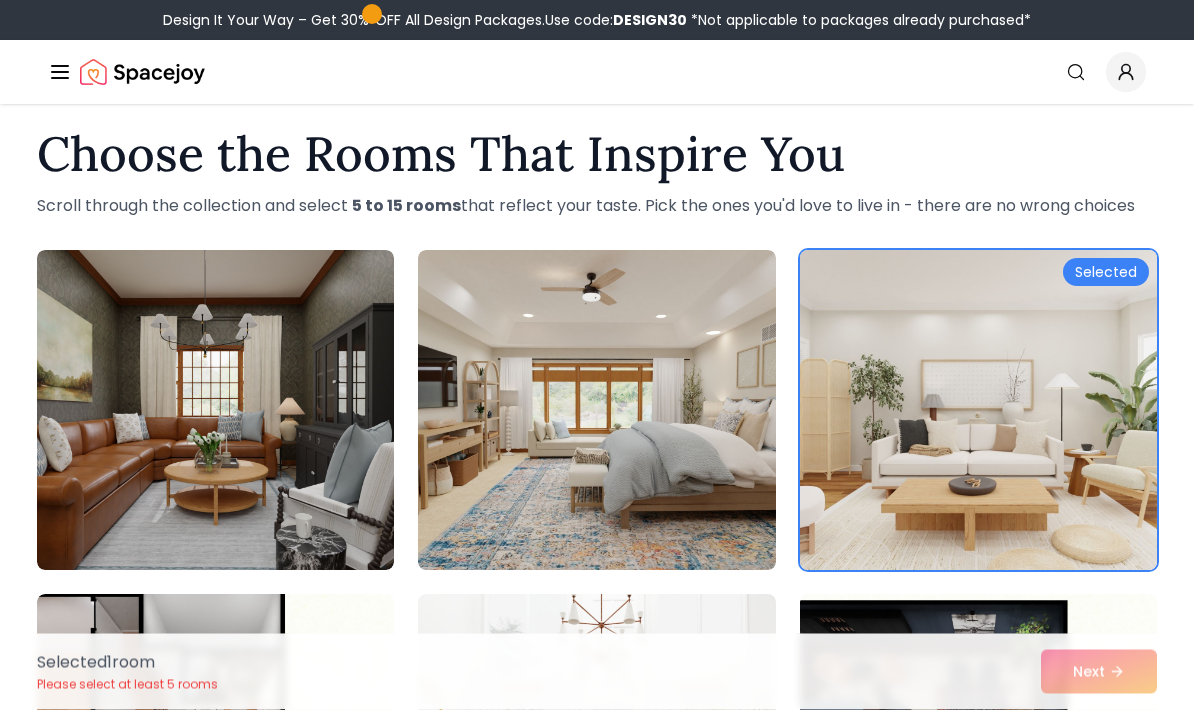 scroll, scrollTop: 22, scrollLeft: 0, axis: vertical 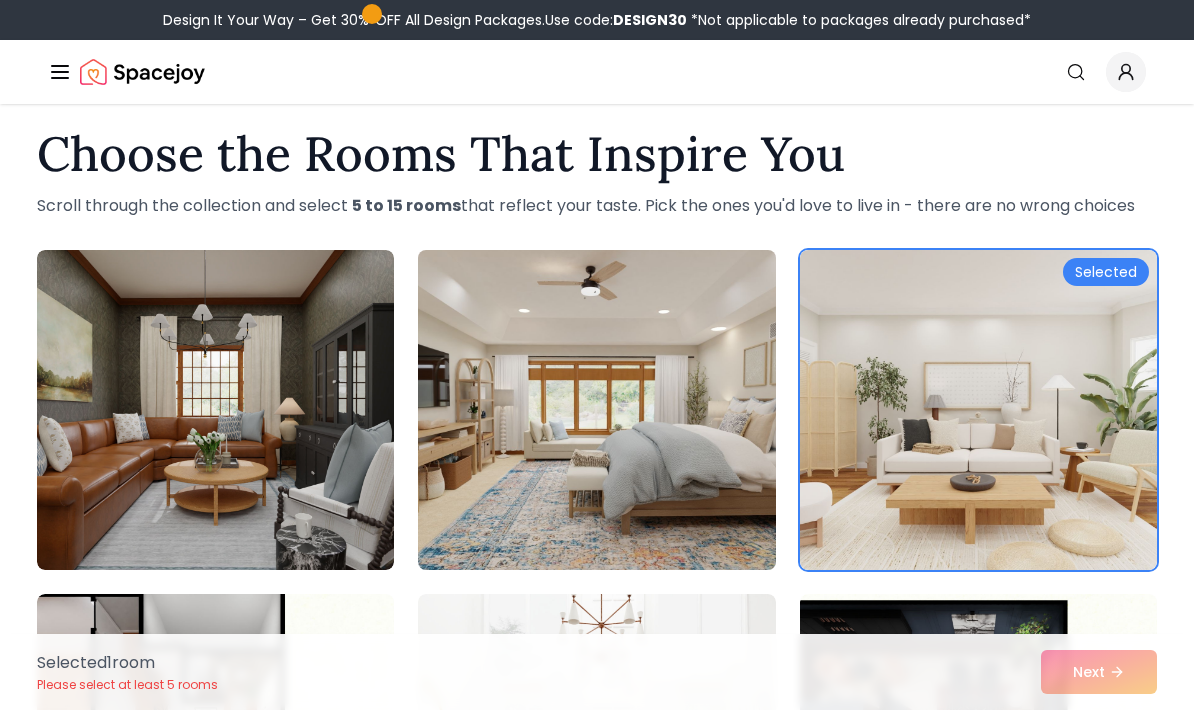 click at bounding box center [596, 410] 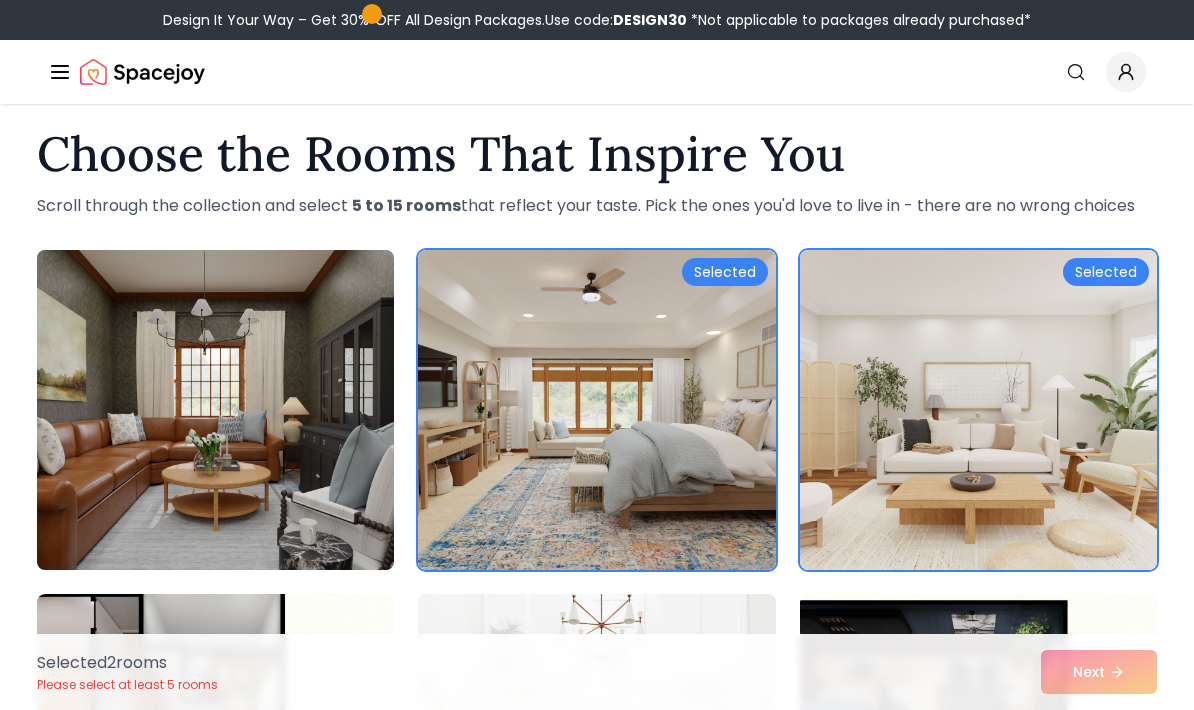click at bounding box center (215, 410) 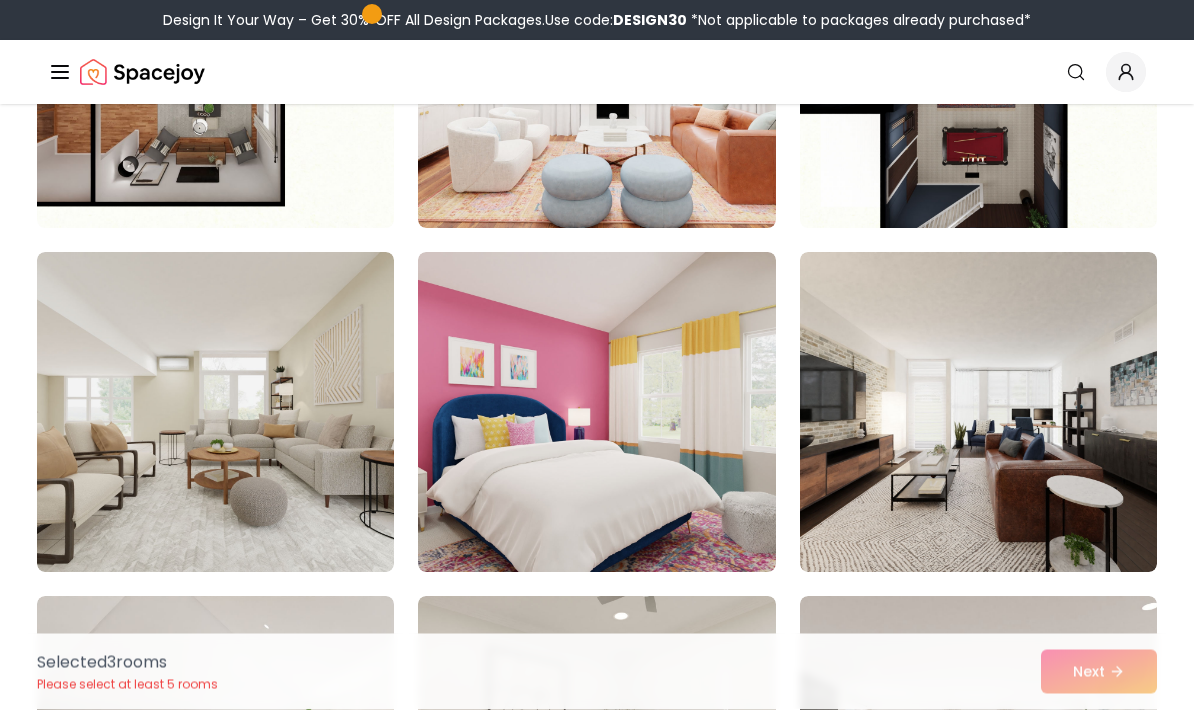 scroll, scrollTop: 708, scrollLeft: 0, axis: vertical 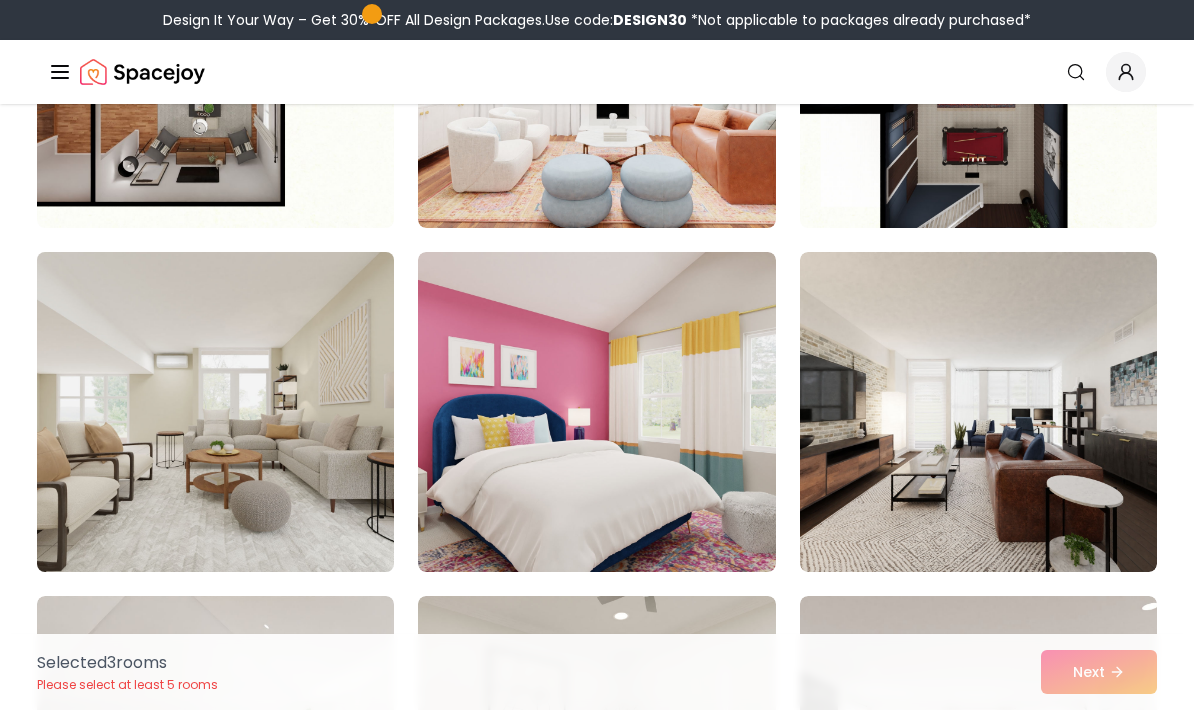 click at bounding box center (215, 412) 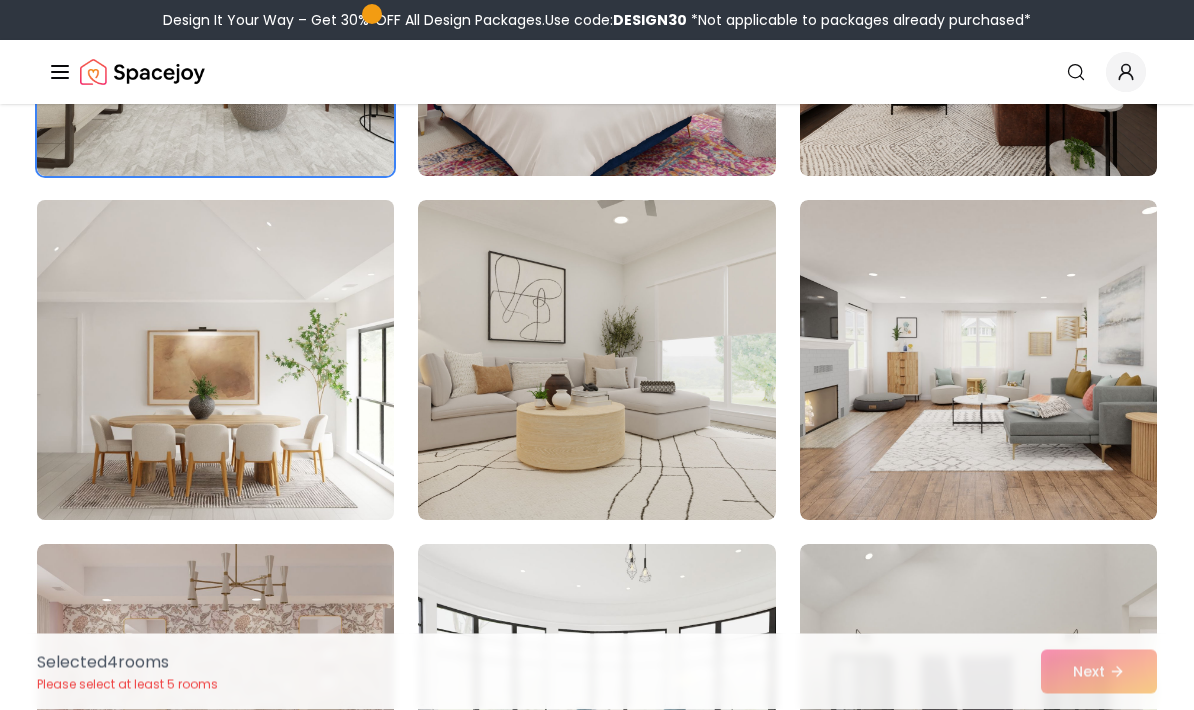 scroll, scrollTop: 1104, scrollLeft: 0, axis: vertical 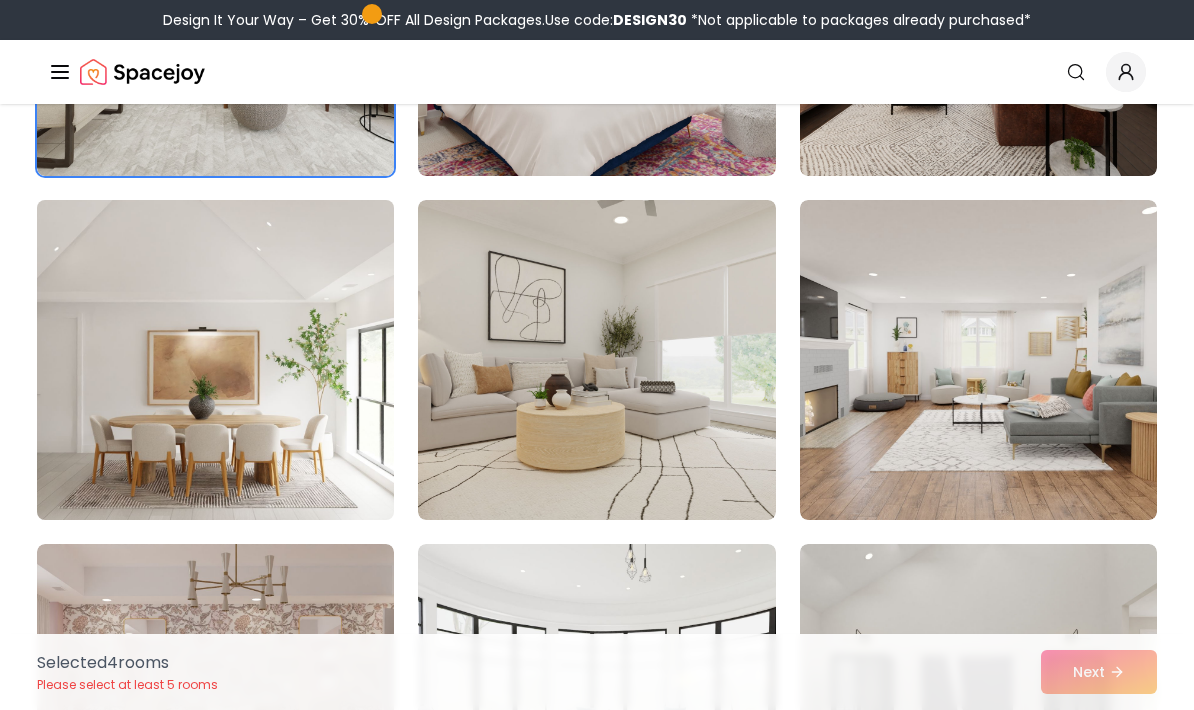 click at bounding box center (215, 360) 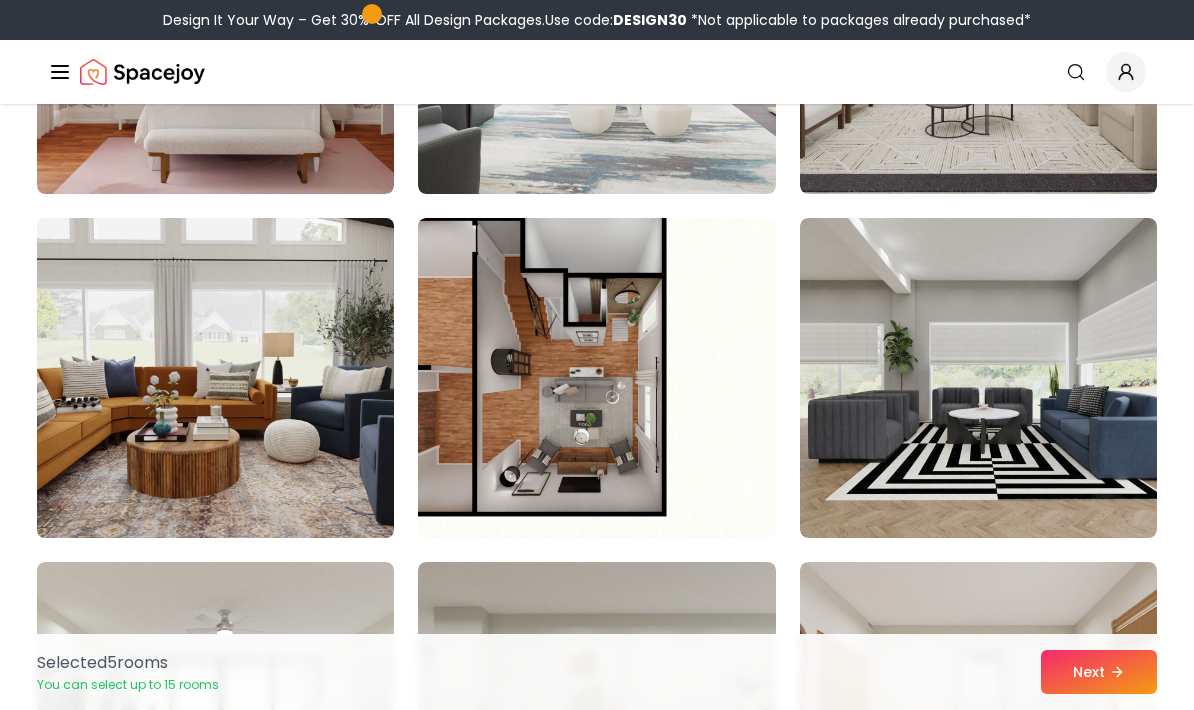 click at bounding box center [215, 378] 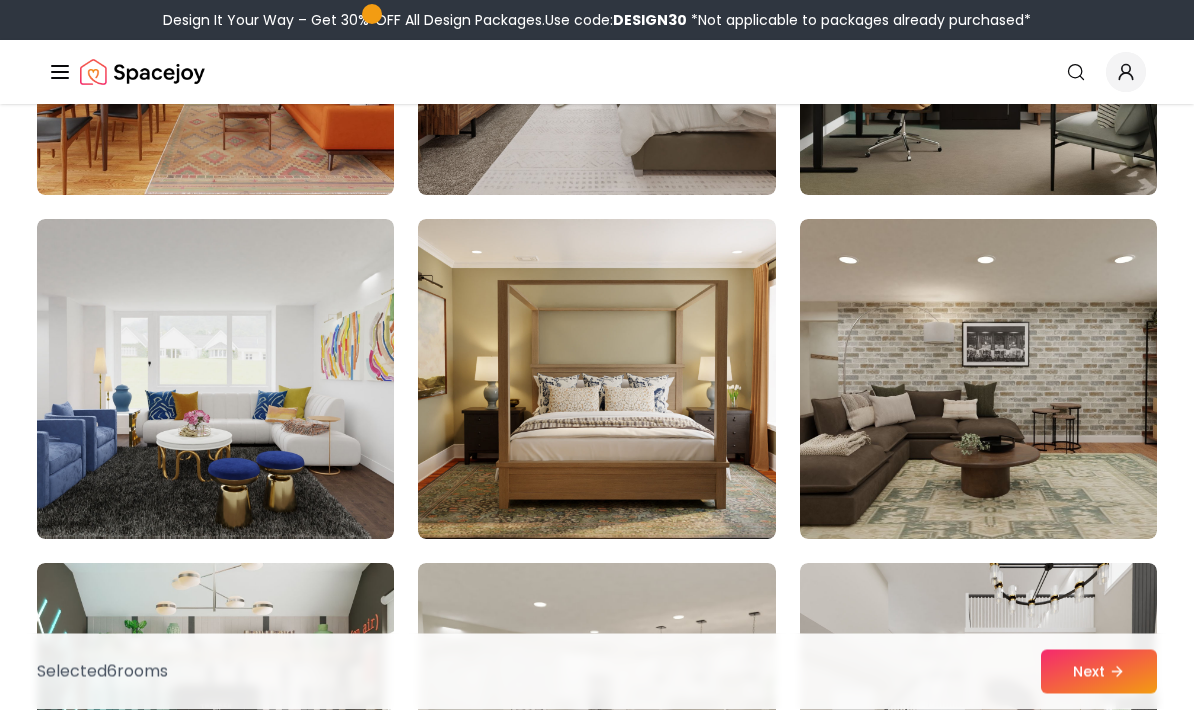 scroll, scrollTop: 3149, scrollLeft: 0, axis: vertical 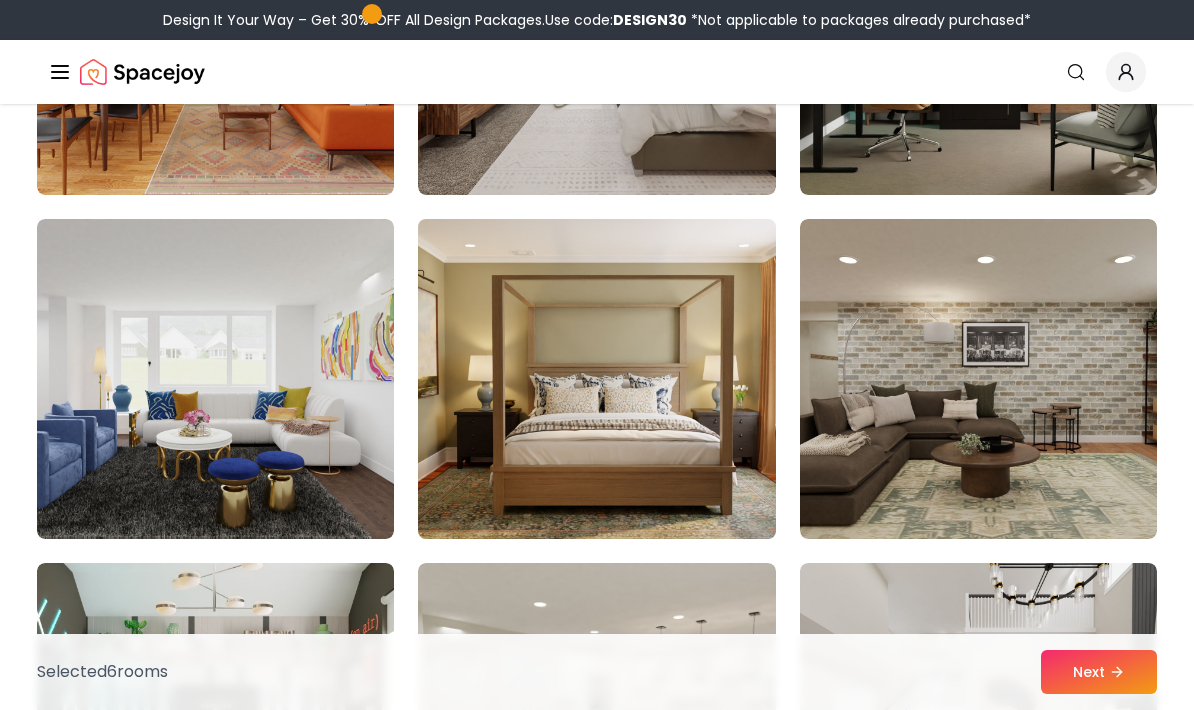 click at bounding box center (596, 379) 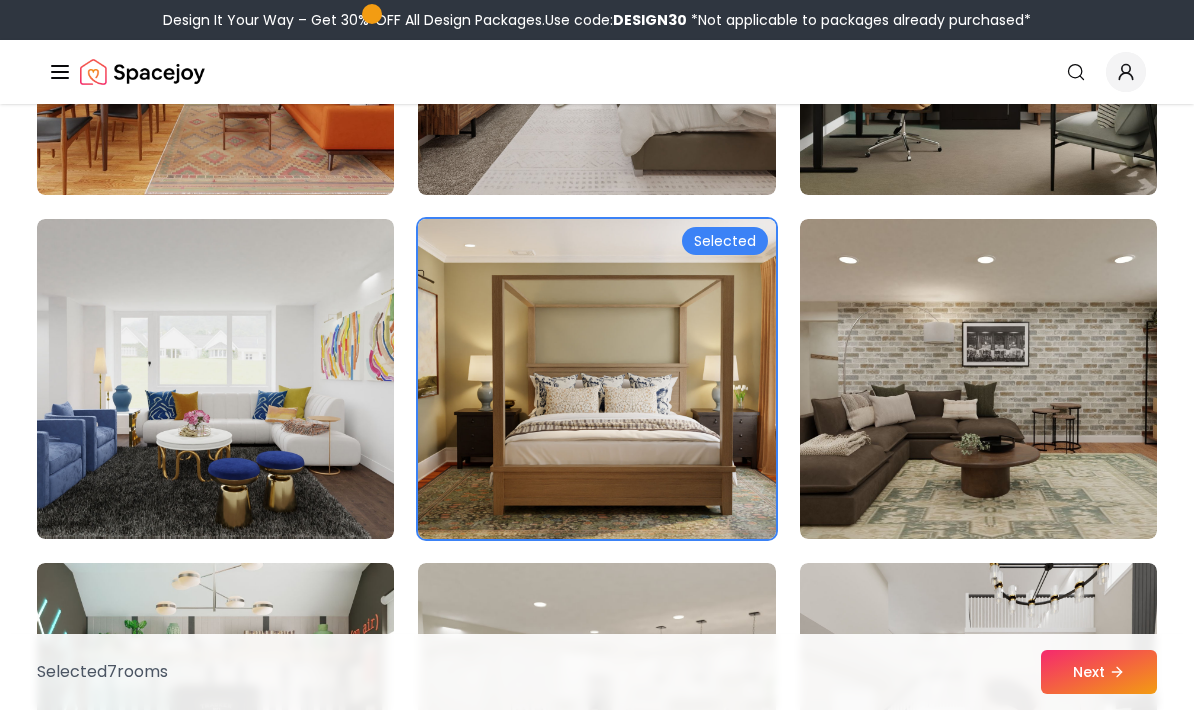 click at bounding box center (596, 379) 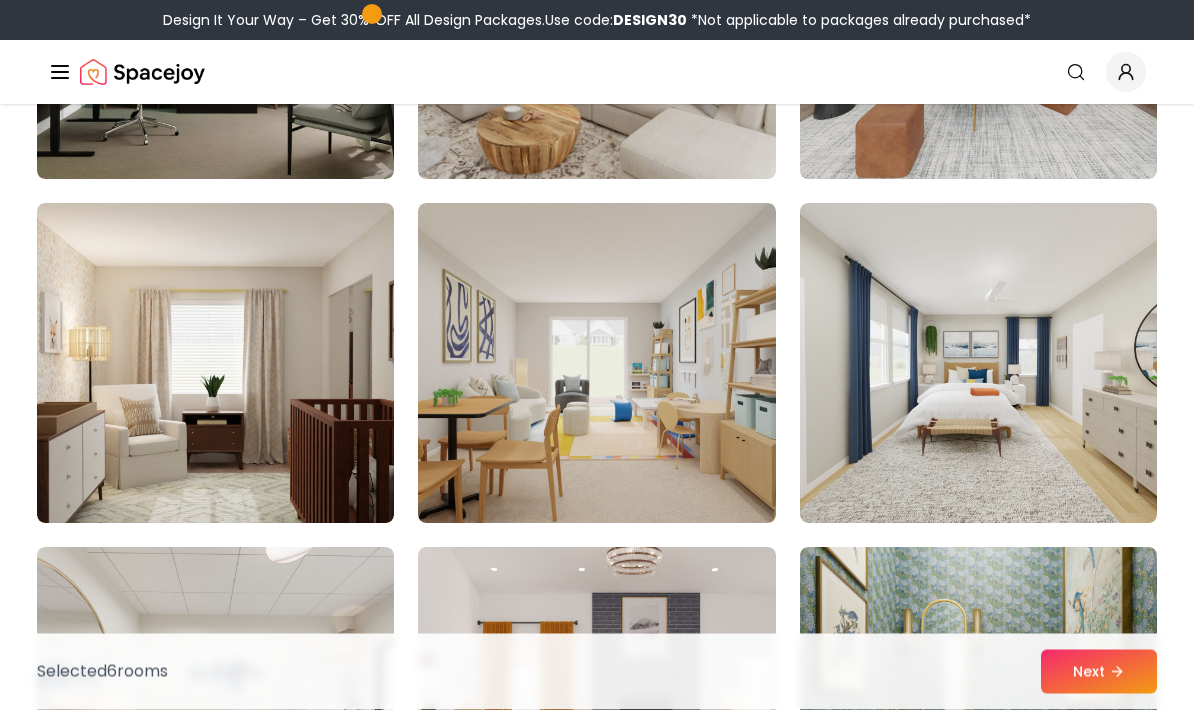 scroll, scrollTop: 3852, scrollLeft: 0, axis: vertical 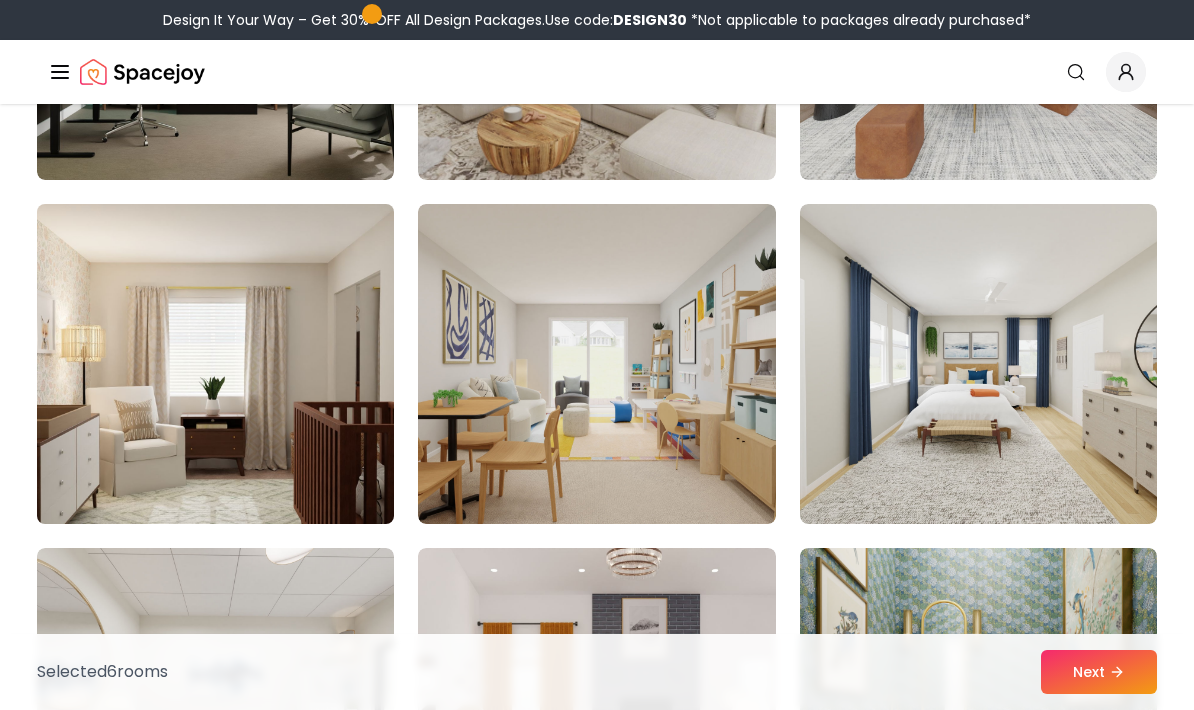 click at bounding box center (215, 364) 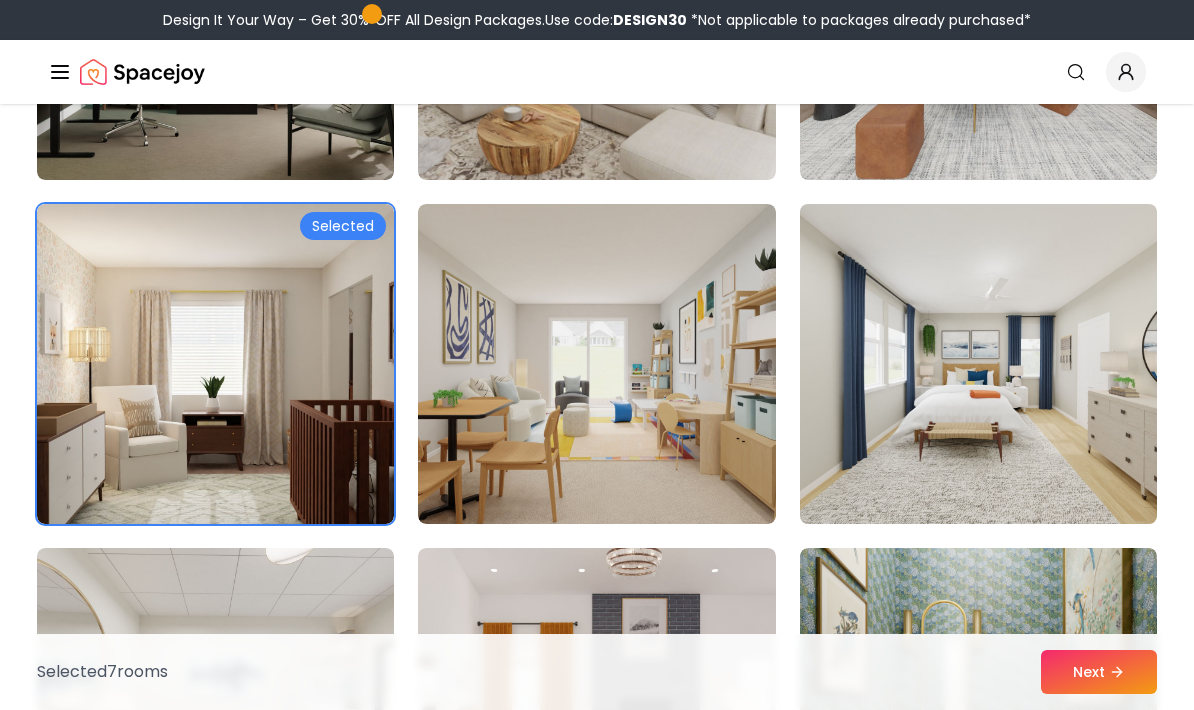 click at bounding box center [978, 364] 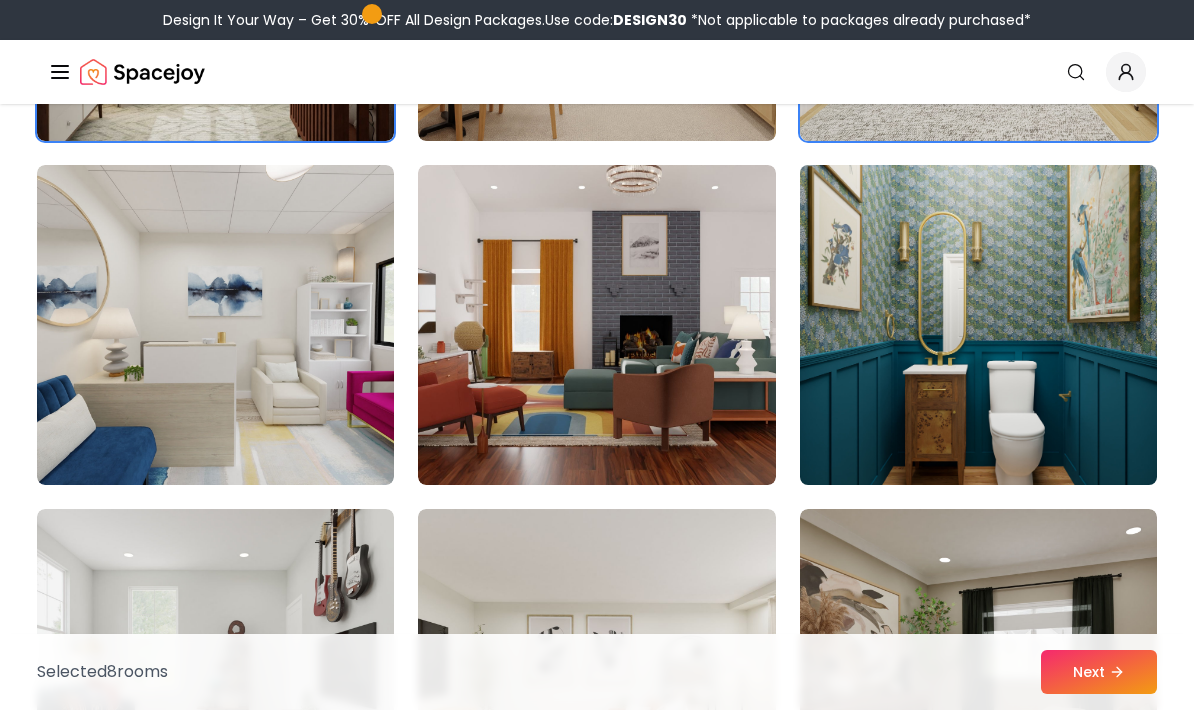 click at bounding box center (978, 325) 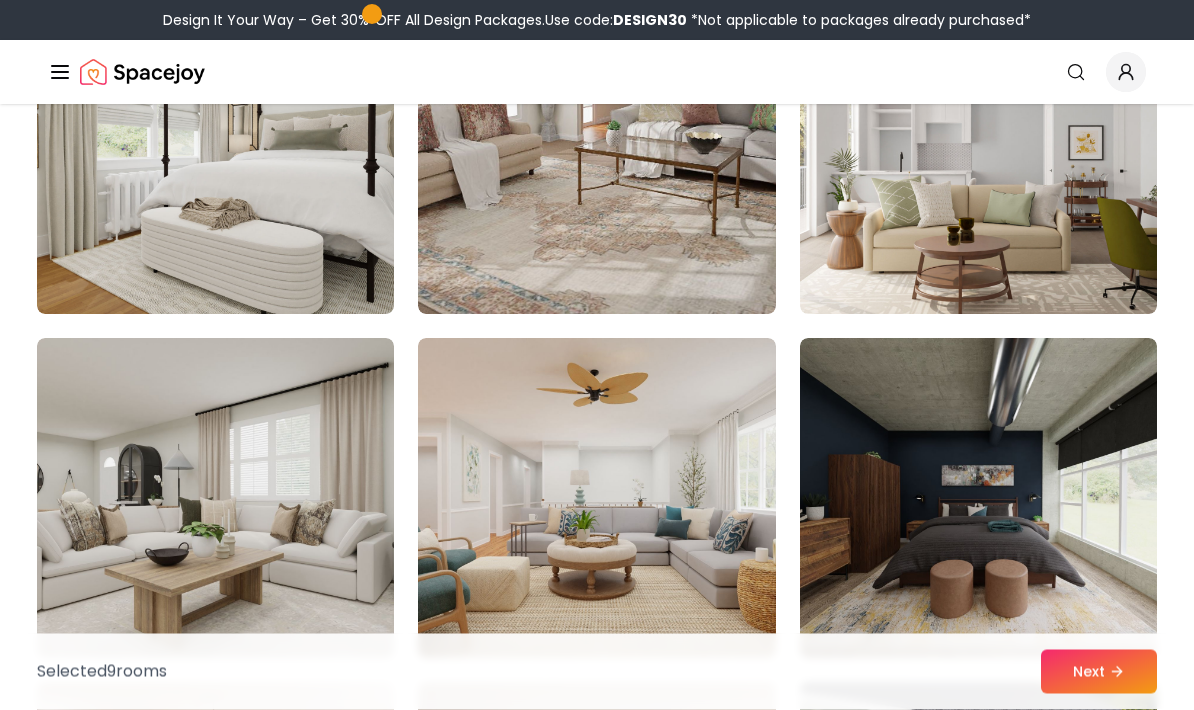 scroll, scrollTop: 5094, scrollLeft: 0, axis: vertical 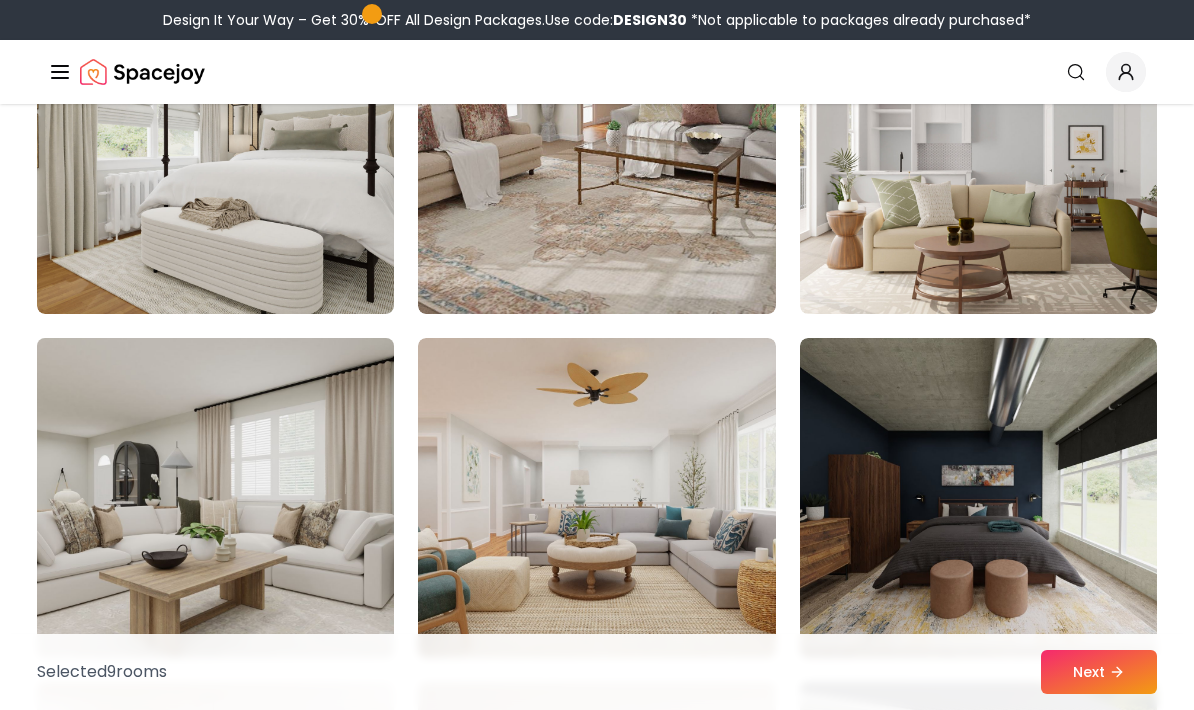 click at bounding box center [215, 498] 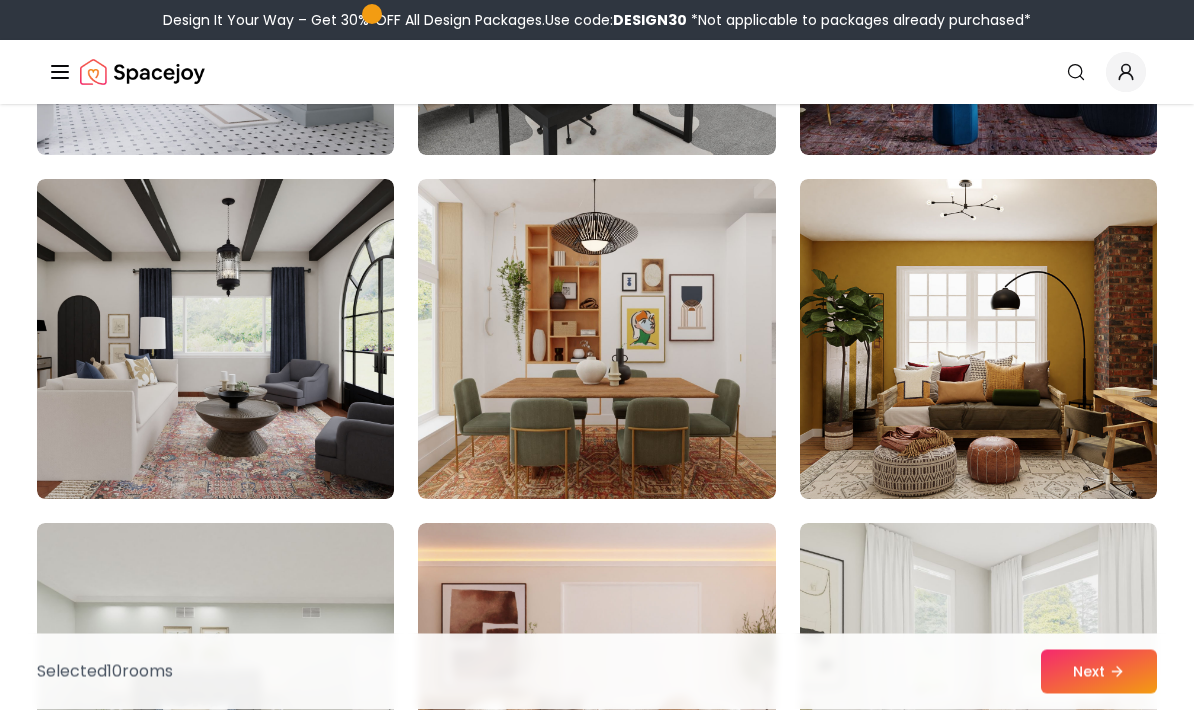 scroll, scrollTop: 8349, scrollLeft: 0, axis: vertical 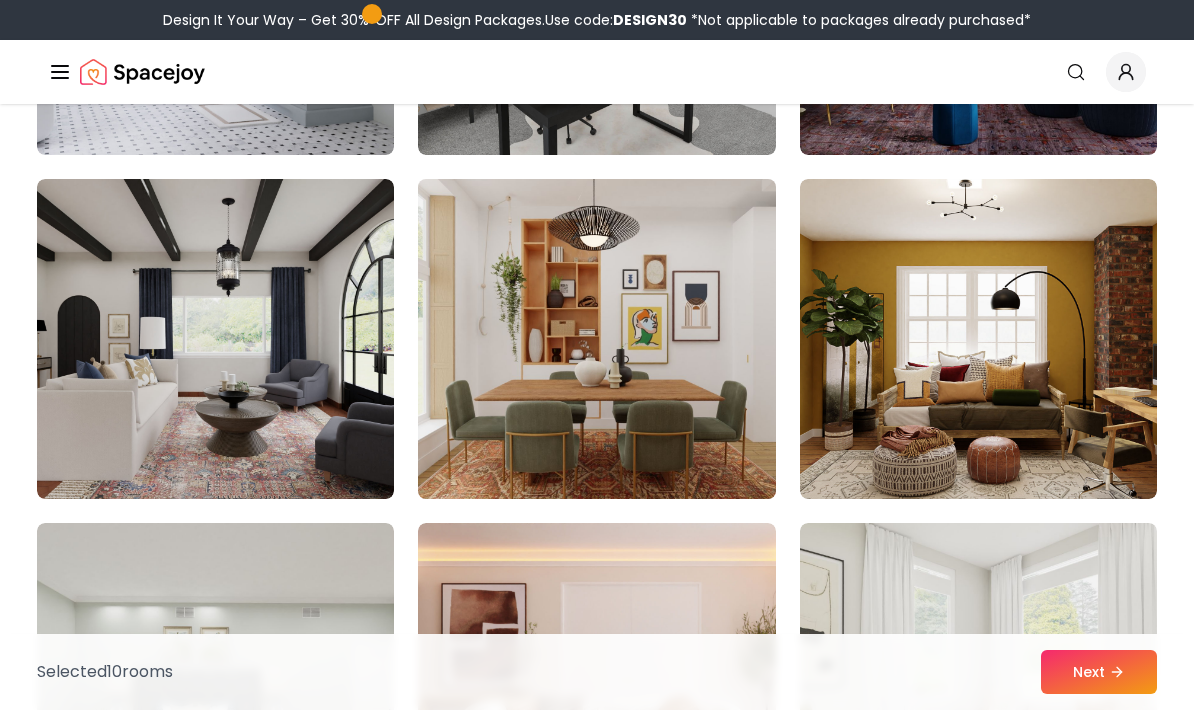 click at bounding box center (596, 339) 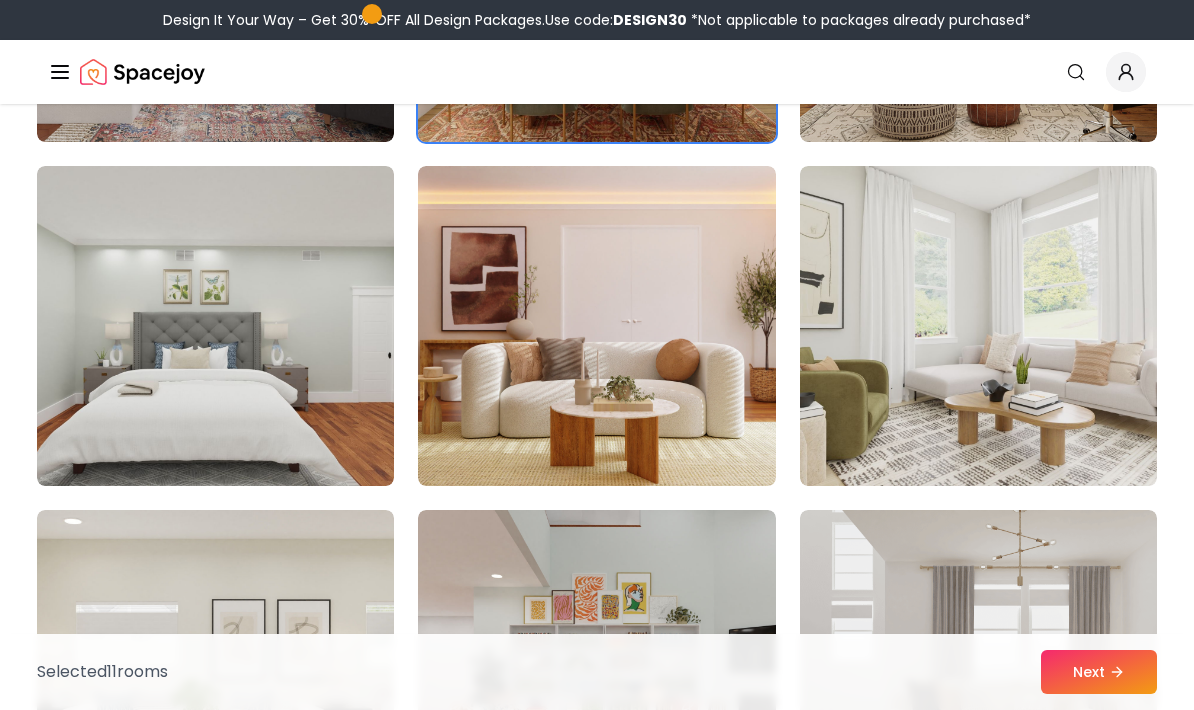 scroll, scrollTop: 8709, scrollLeft: 0, axis: vertical 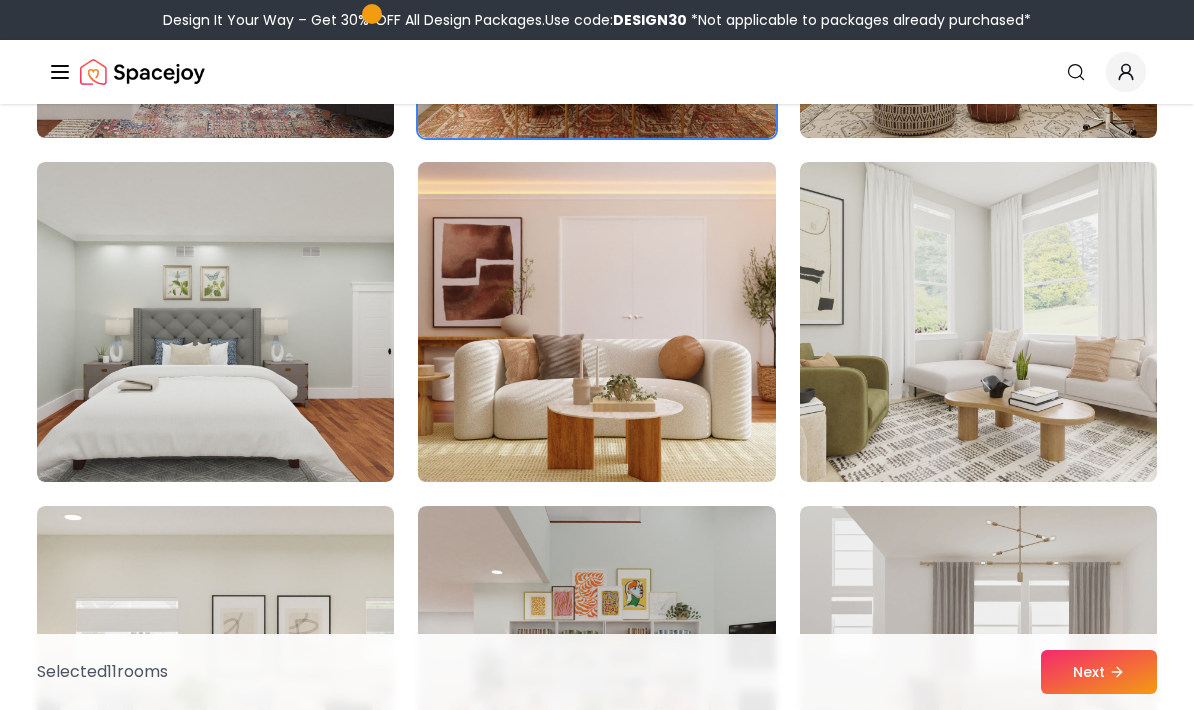 click at bounding box center [596, 322] 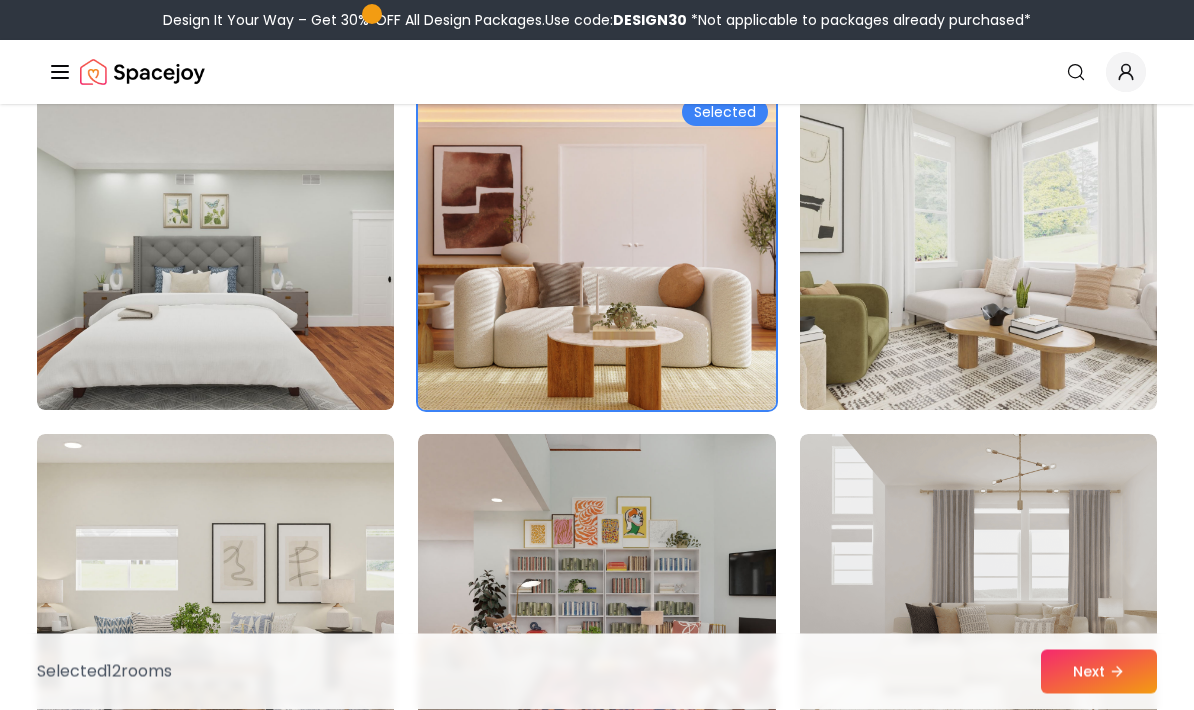 scroll, scrollTop: 8782, scrollLeft: 0, axis: vertical 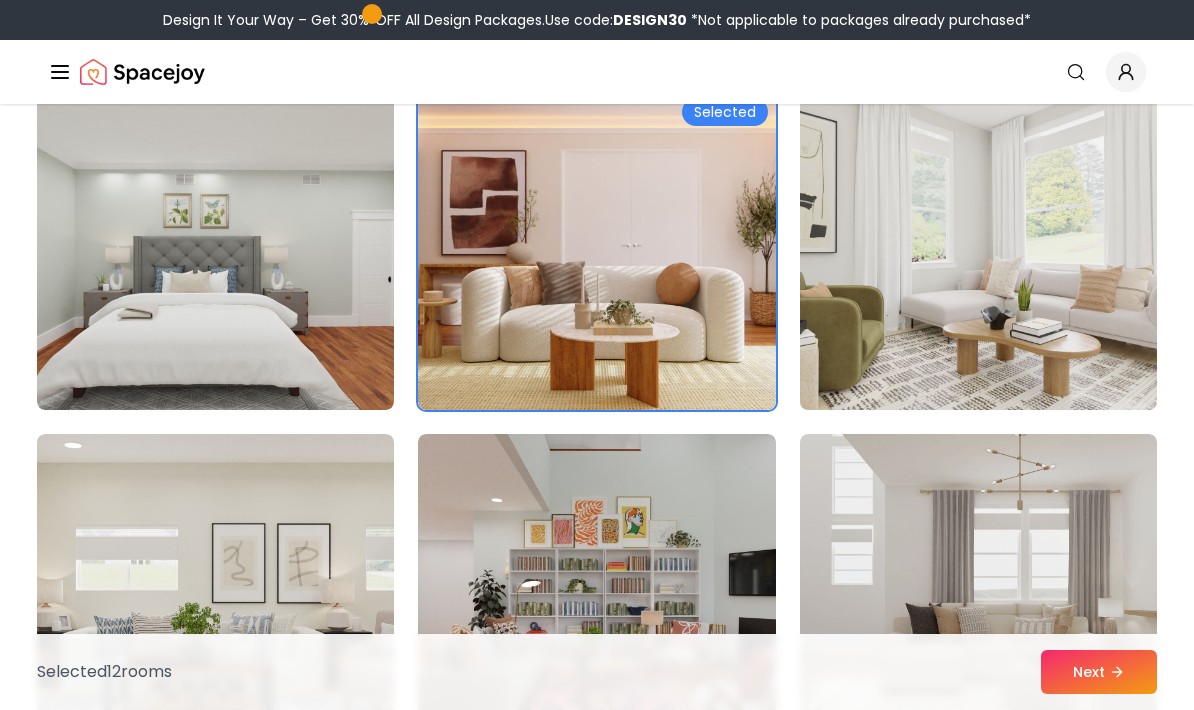 click at bounding box center (978, 250) 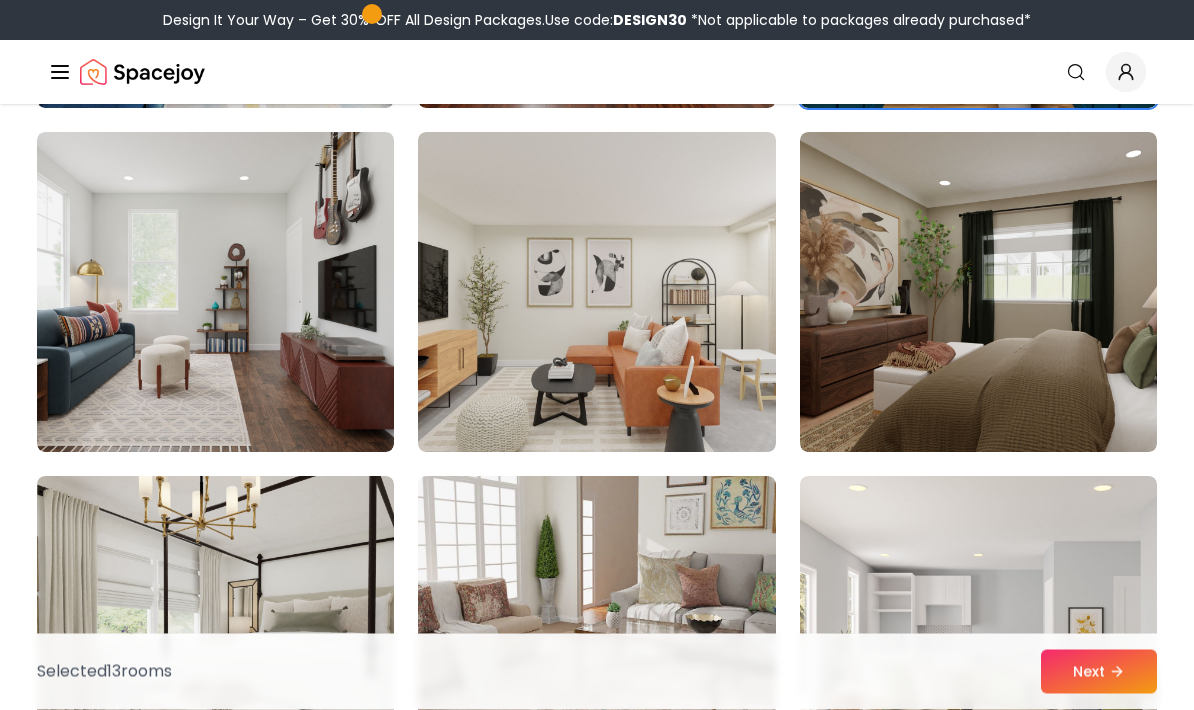 scroll, scrollTop: 4612, scrollLeft: 0, axis: vertical 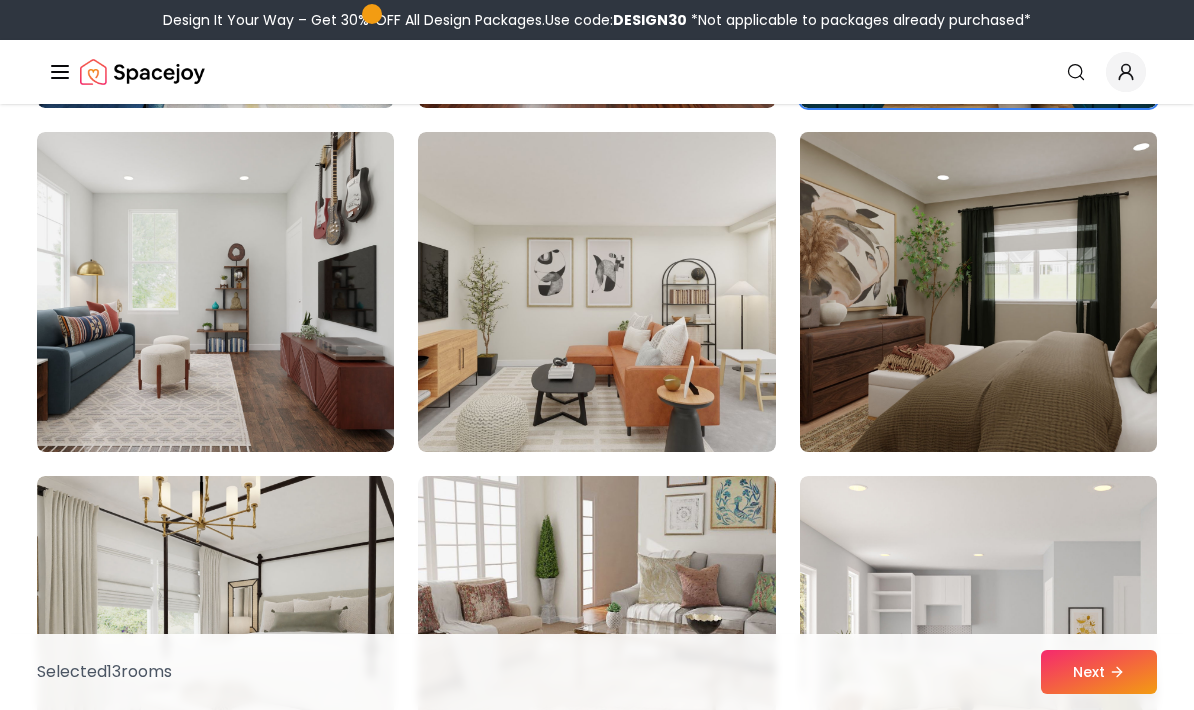 click at bounding box center [978, 292] 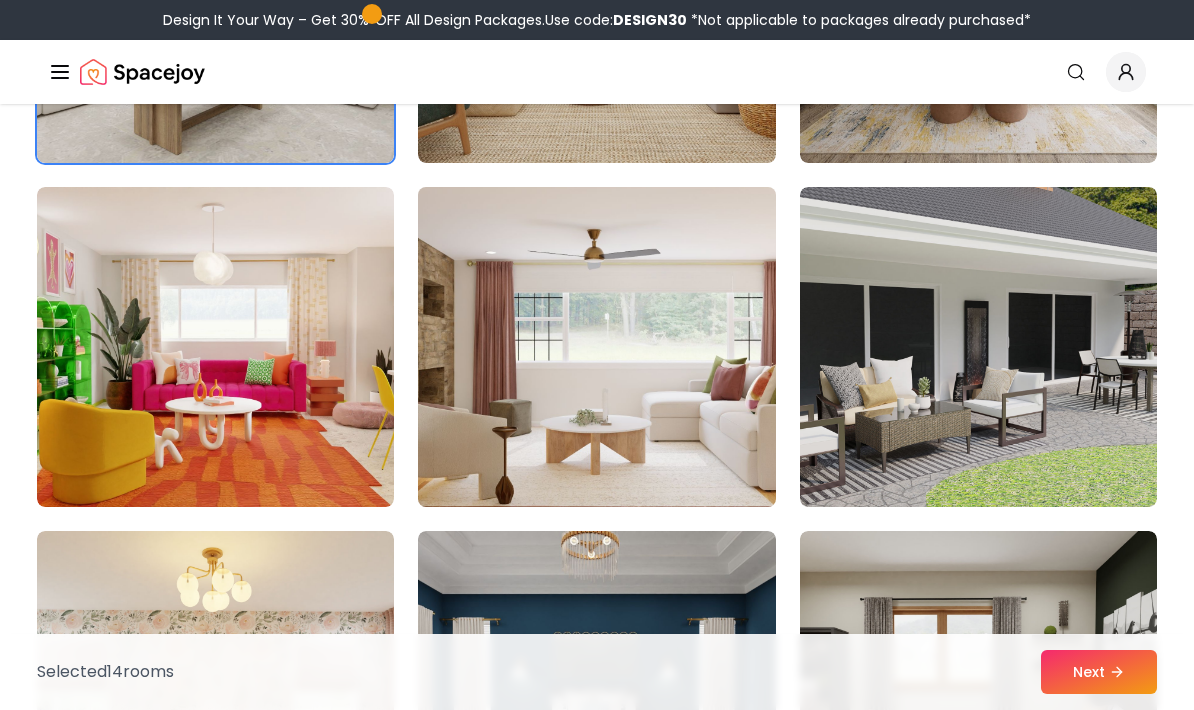 click at bounding box center [596, 347] 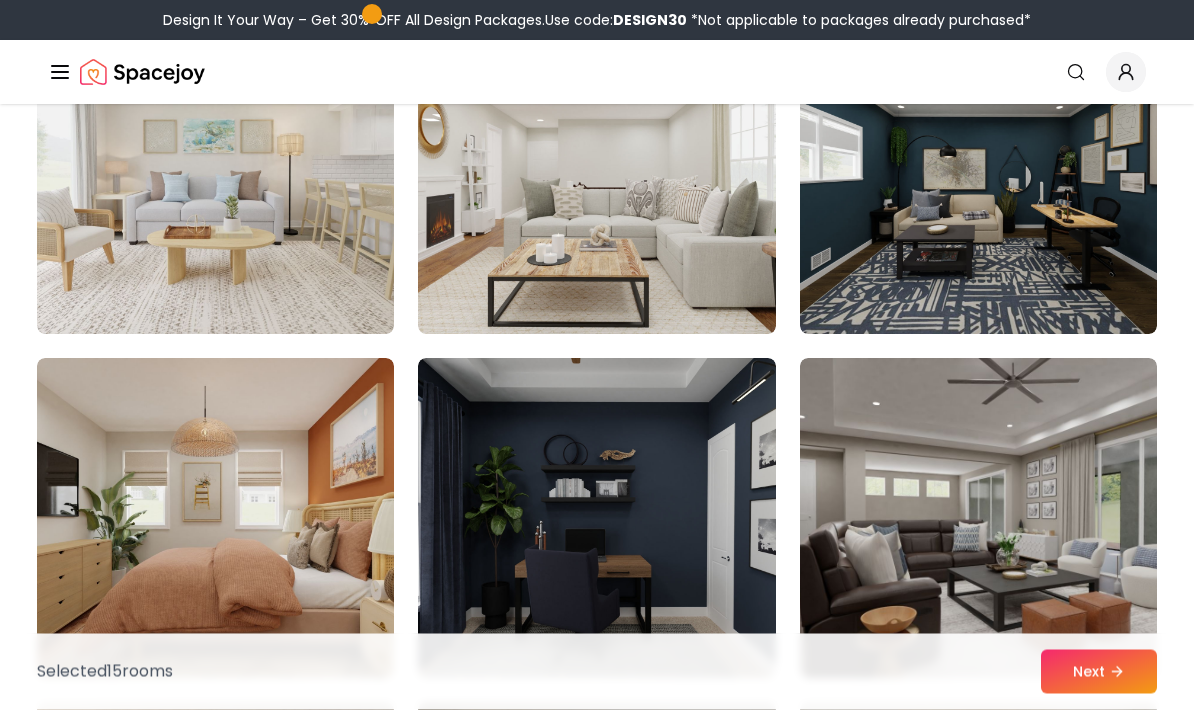 scroll, scrollTop: 6450, scrollLeft: 0, axis: vertical 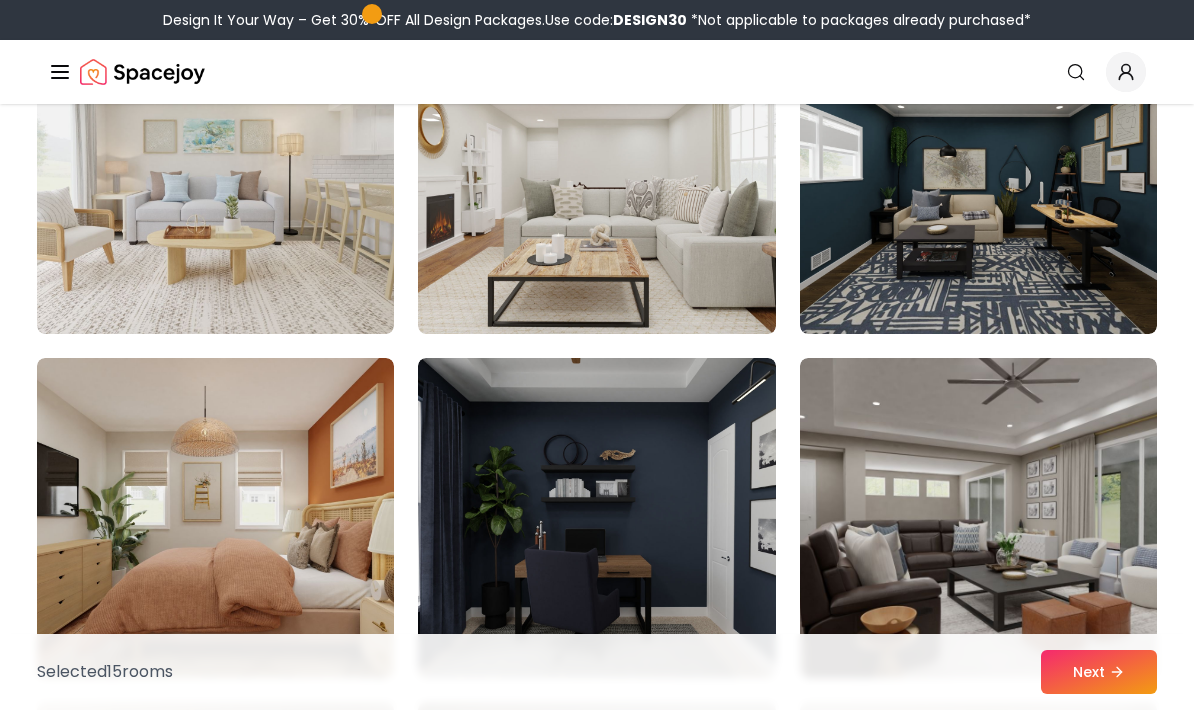 click on "Next" at bounding box center [1099, 672] 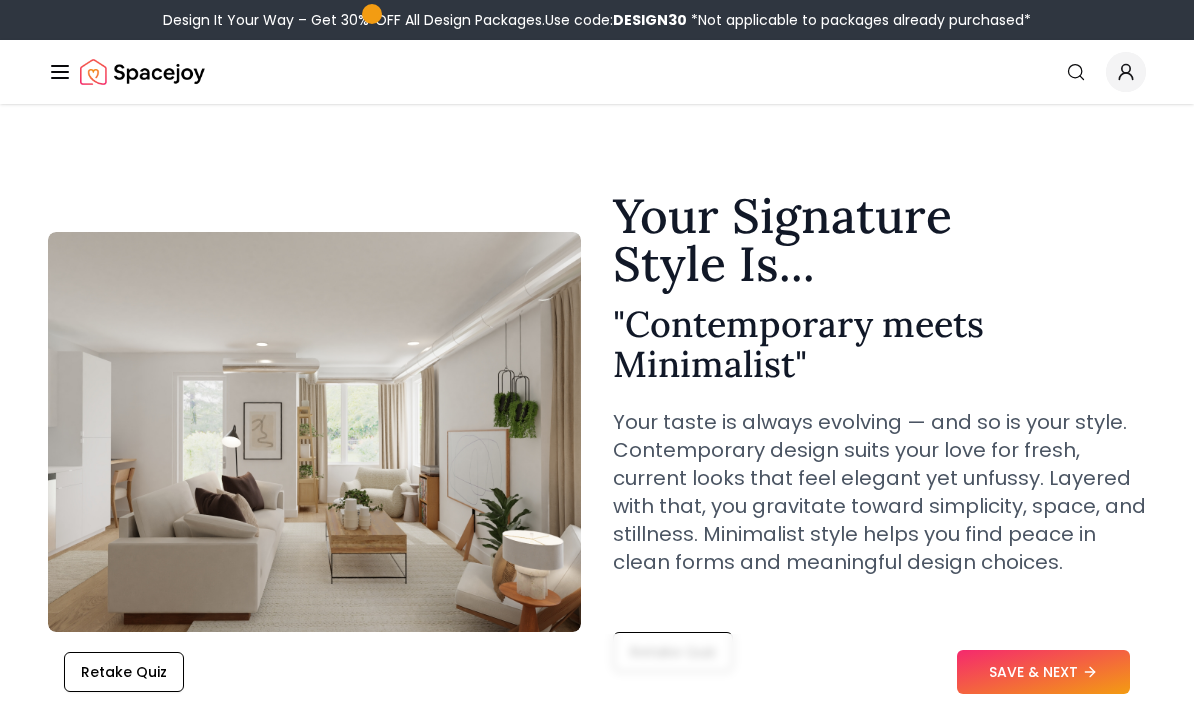 scroll, scrollTop: 0, scrollLeft: 0, axis: both 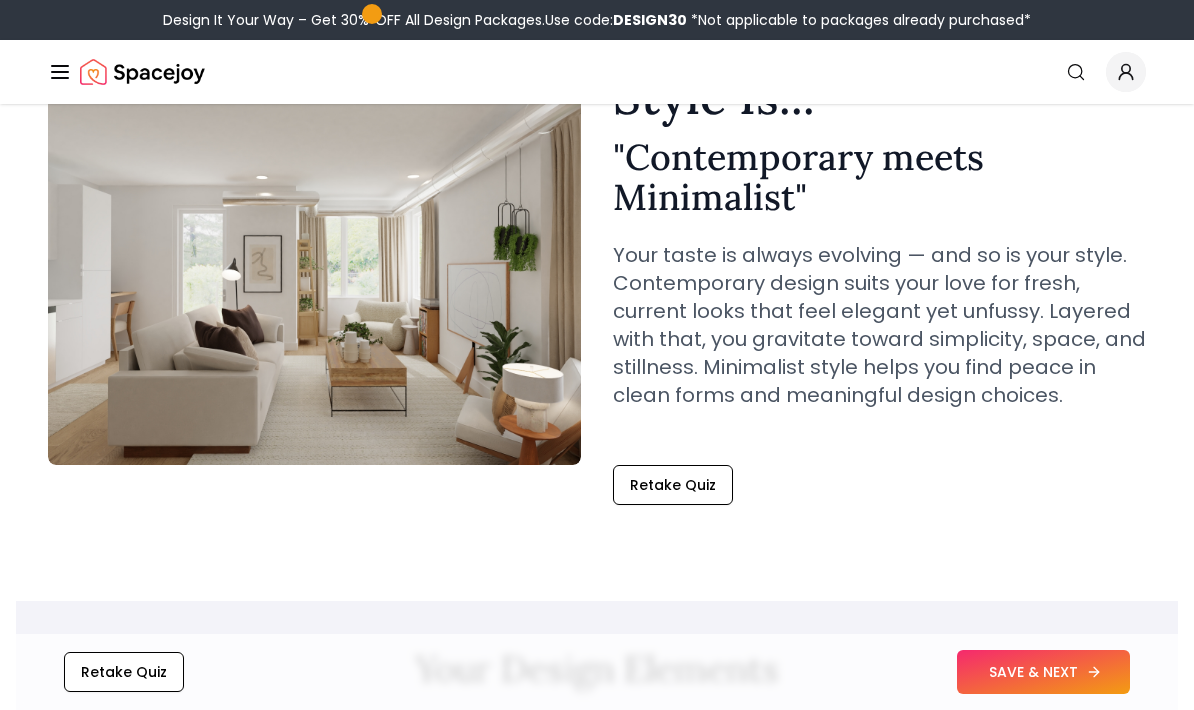 click 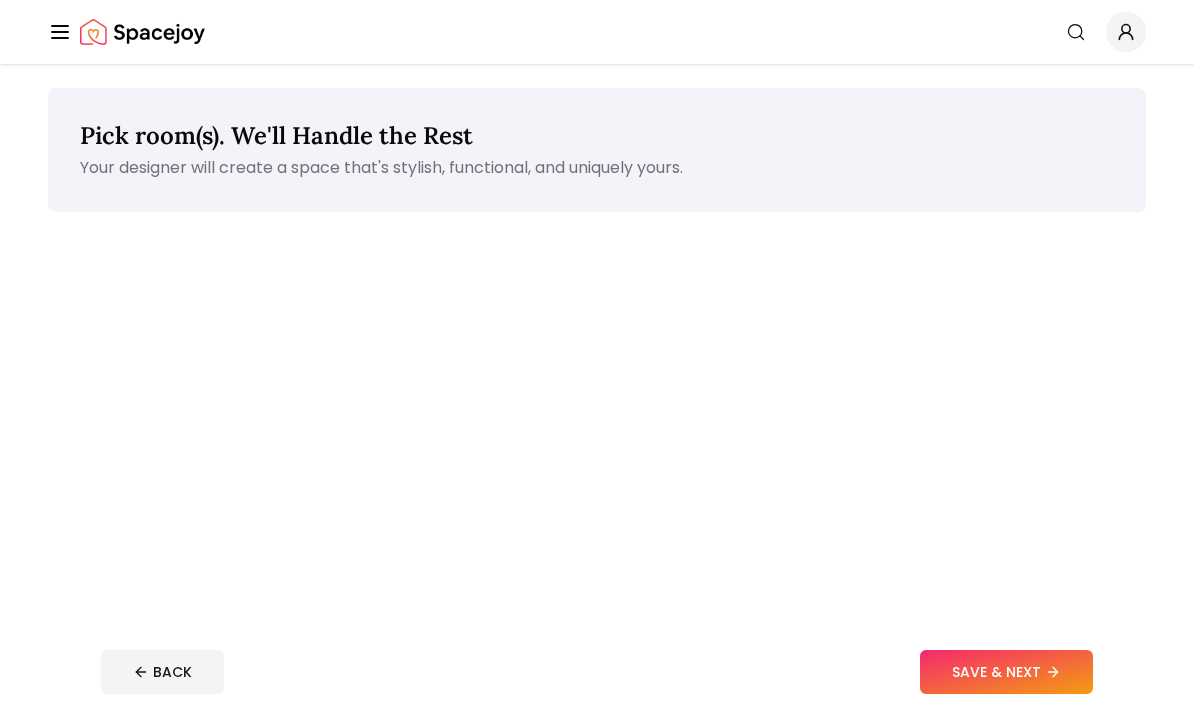 scroll, scrollTop: 0, scrollLeft: 0, axis: both 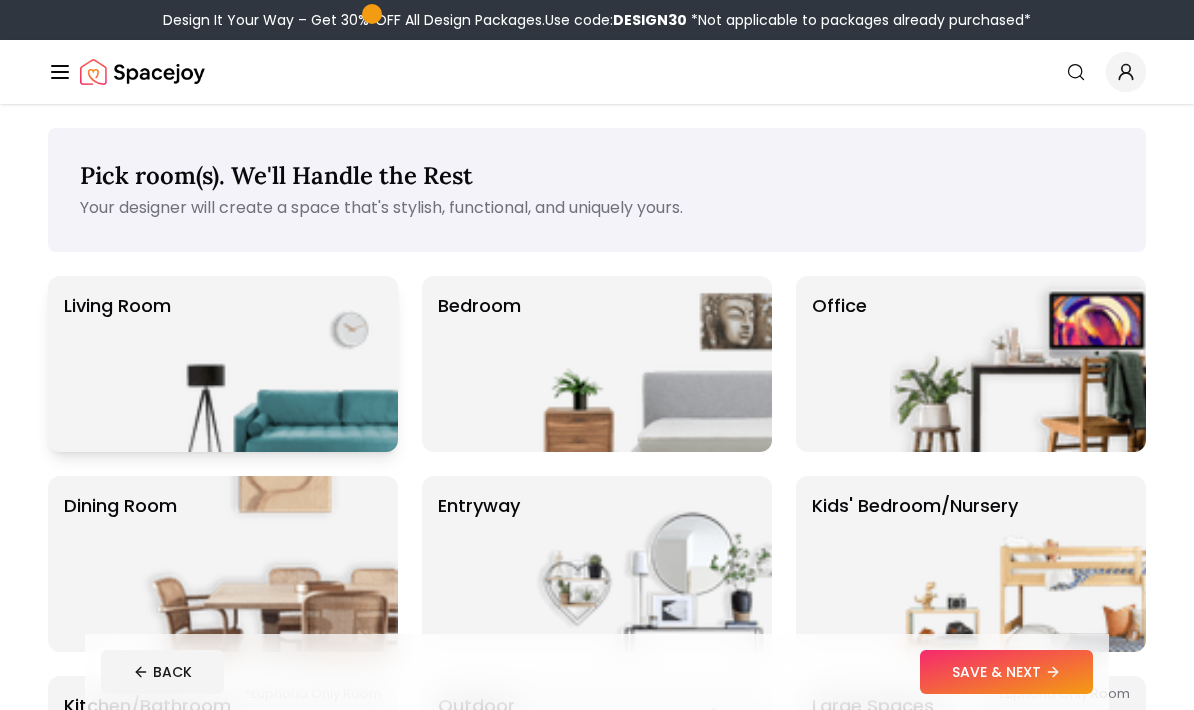 click at bounding box center [270, 364] 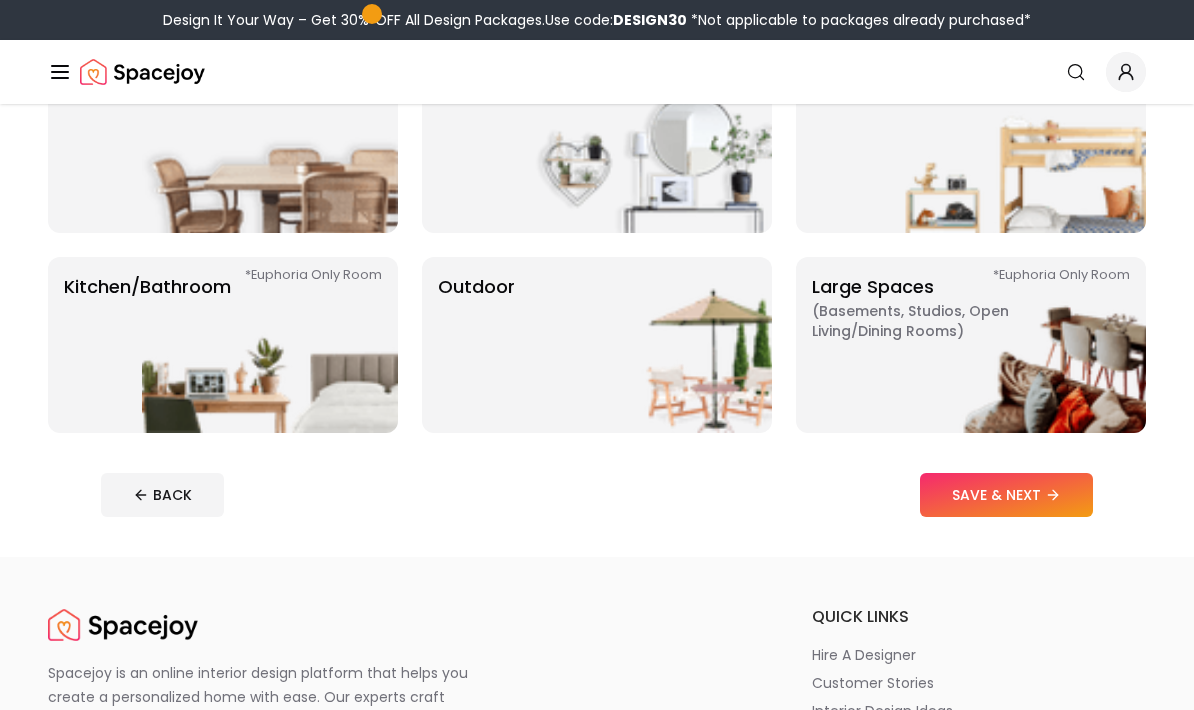 scroll, scrollTop: 419, scrollLeft: 0, axis: vertical 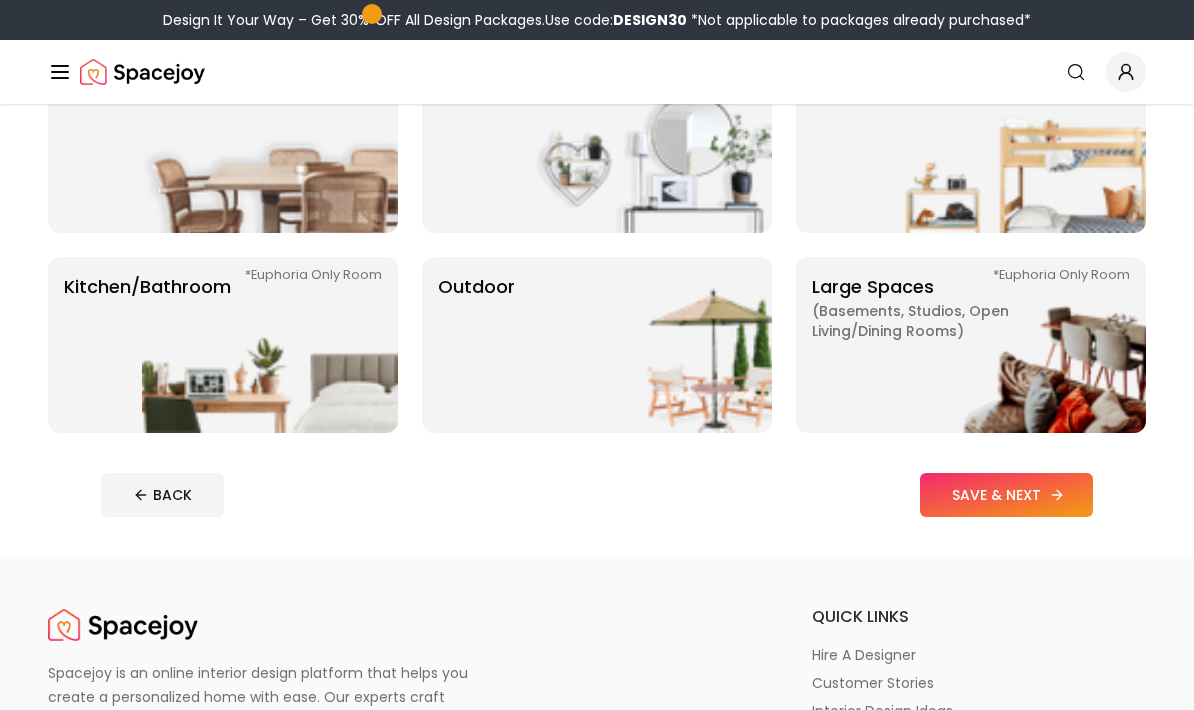 click on "SAVE & NEXT" at bounding box center (1006, 495) 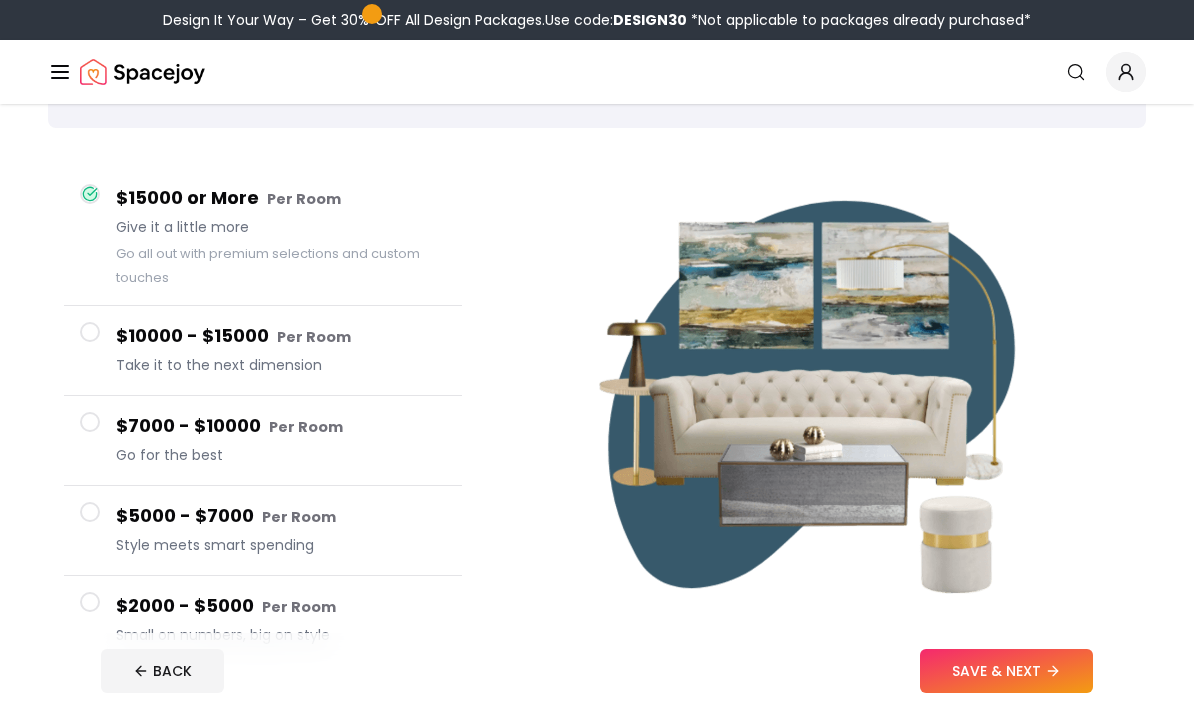 scroll, scrollTop: 124, scrollLeft: 0, axis: vertical 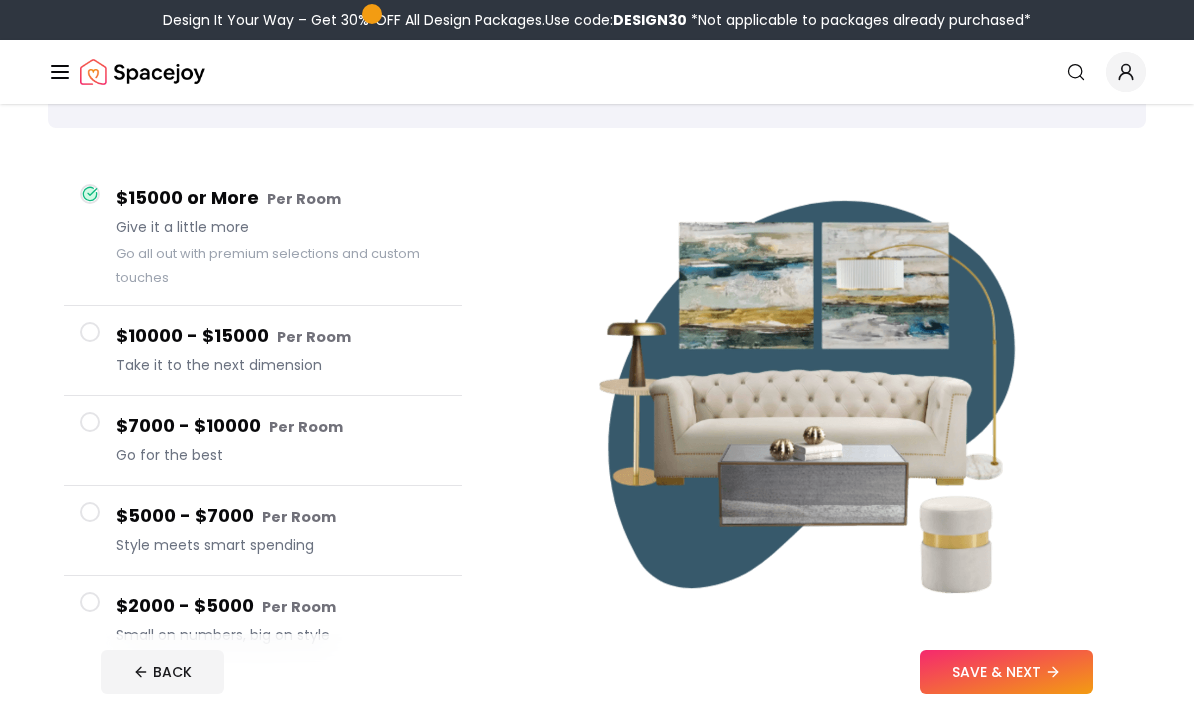 click on "$2000 - $5000    Per Room Small on numbers, big on style" at bounding box center (281, 620) 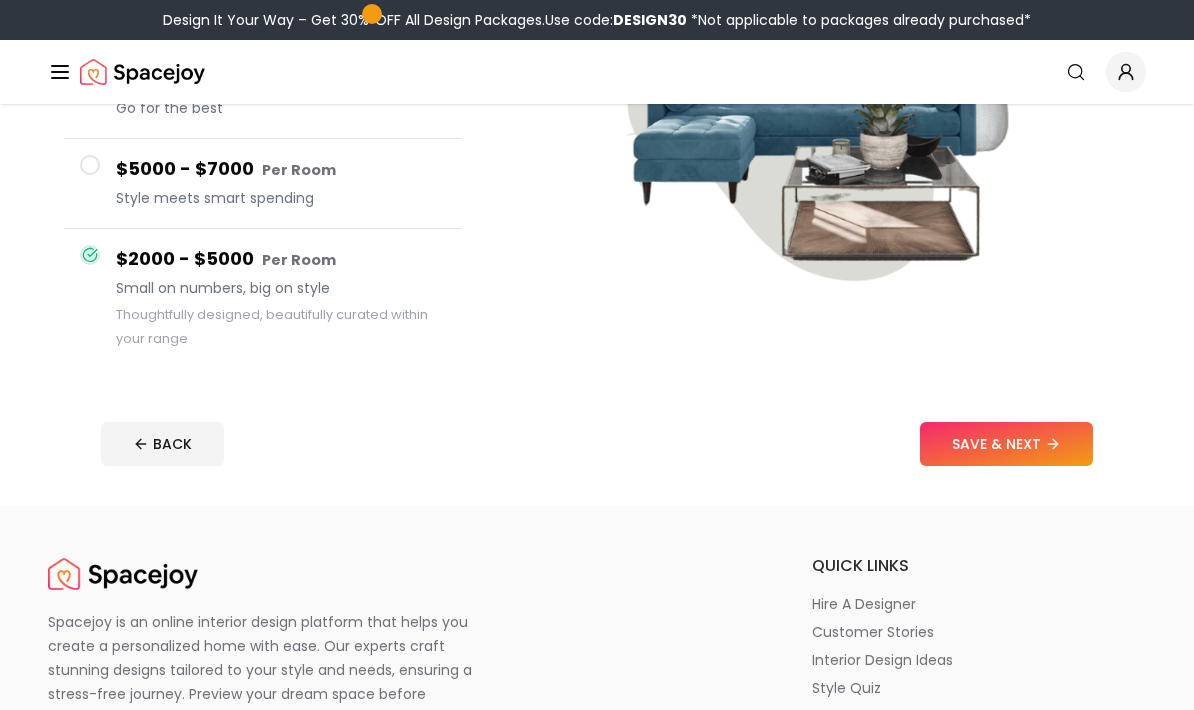 scroll, scrollTop: 468, scrollLeft: 0, axis: vertical 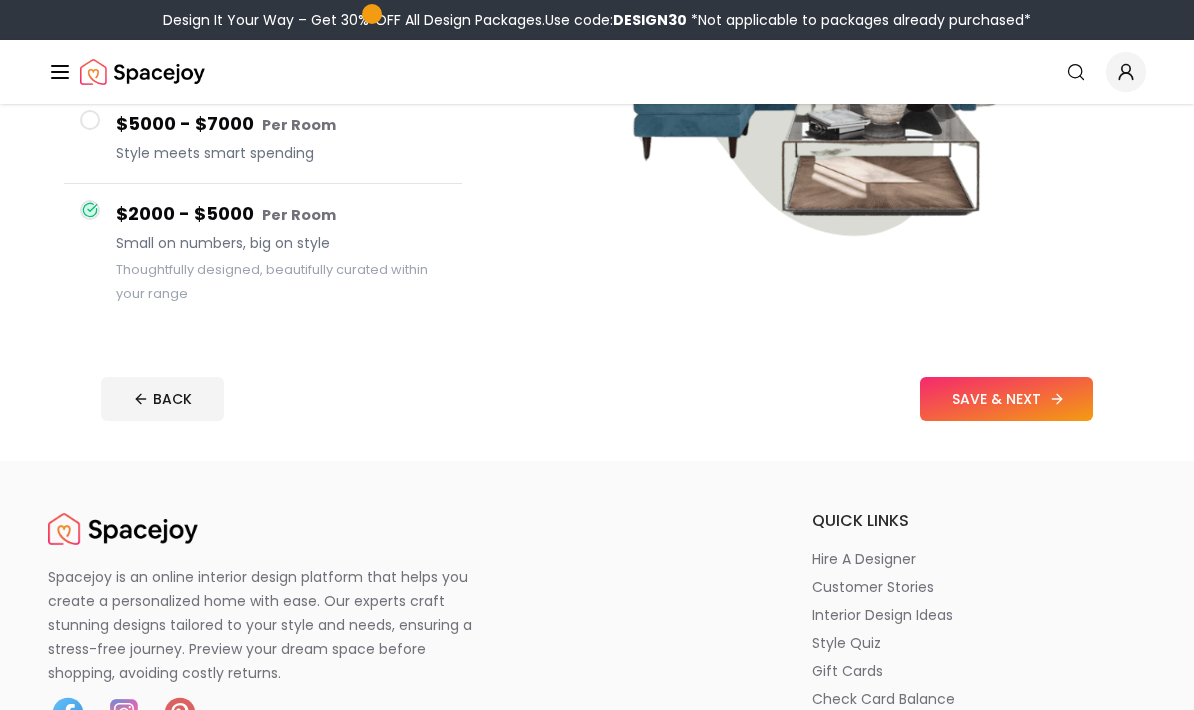 click on "SAVE & NEXT" at bounding box center (1006, 399) 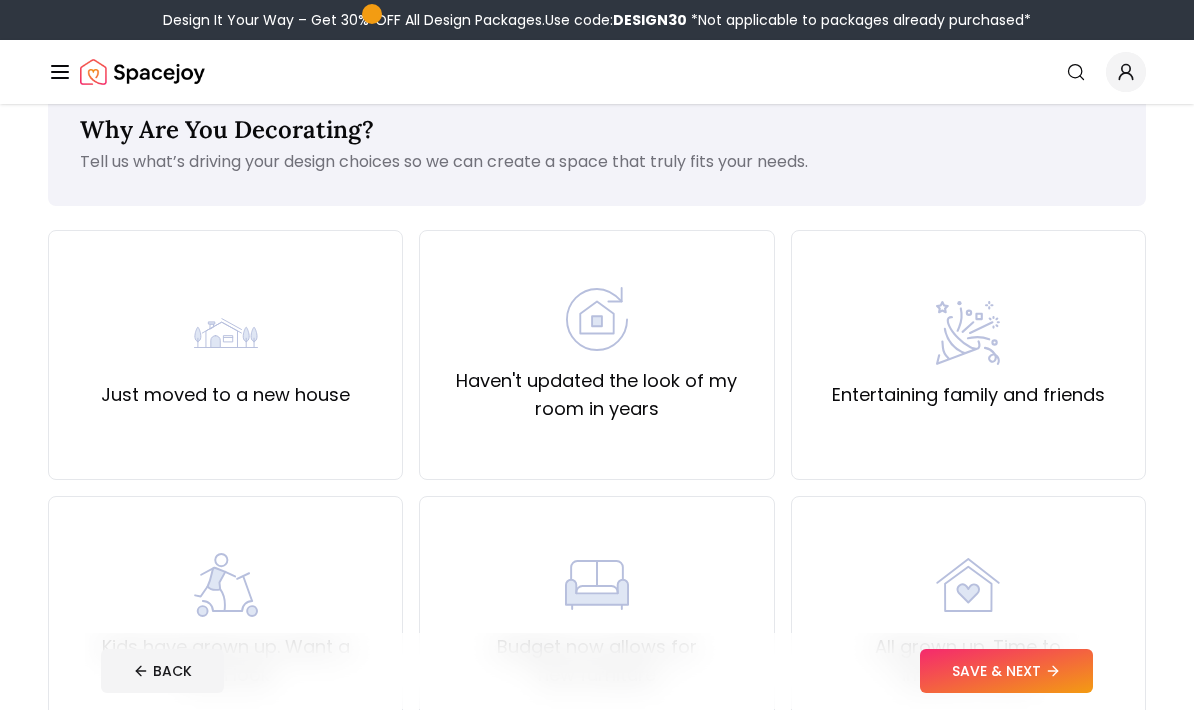 scroll, scrollTop: 39, scrollLeft: 0, axis: vertical 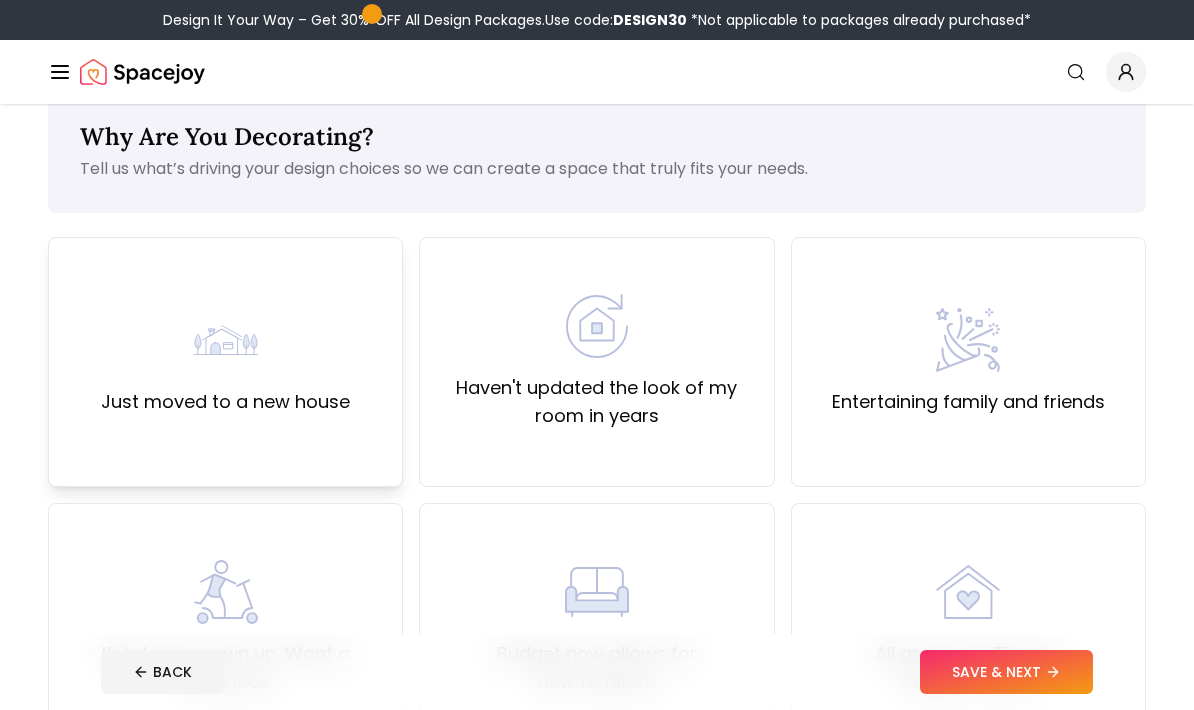 click on "Just moved to a new house" at bounding box center (225, 362) 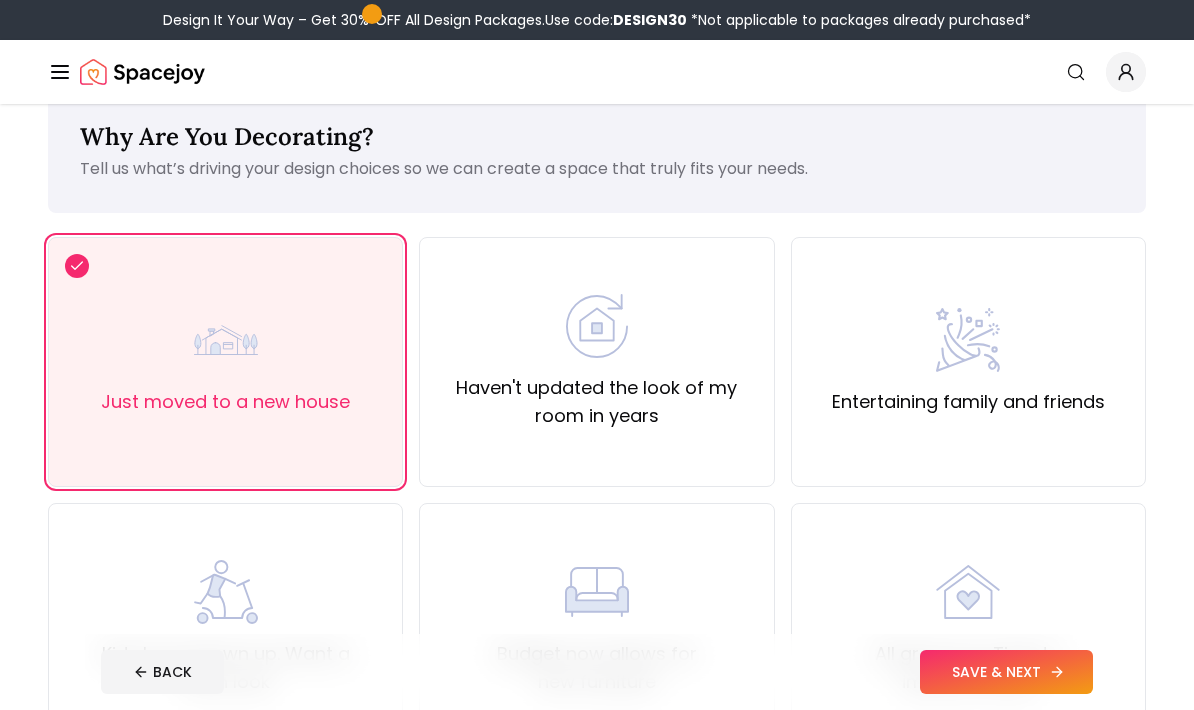 click 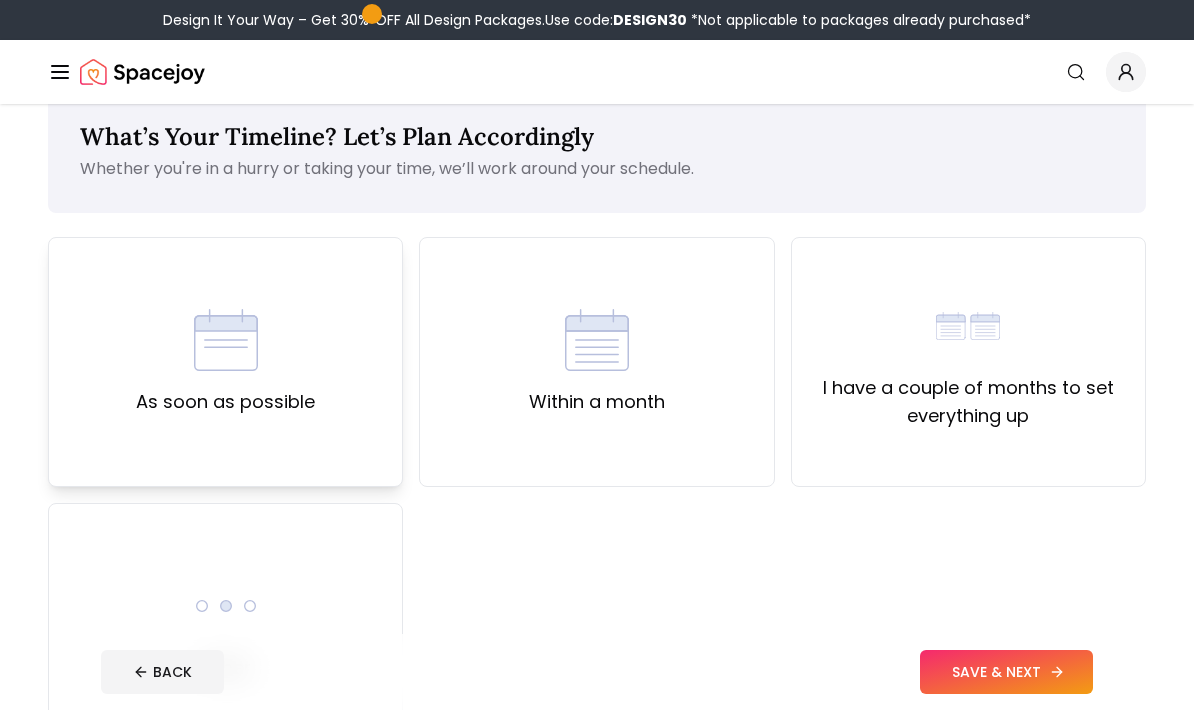 click on "As soon as possible" at bounding box center (225, 402) 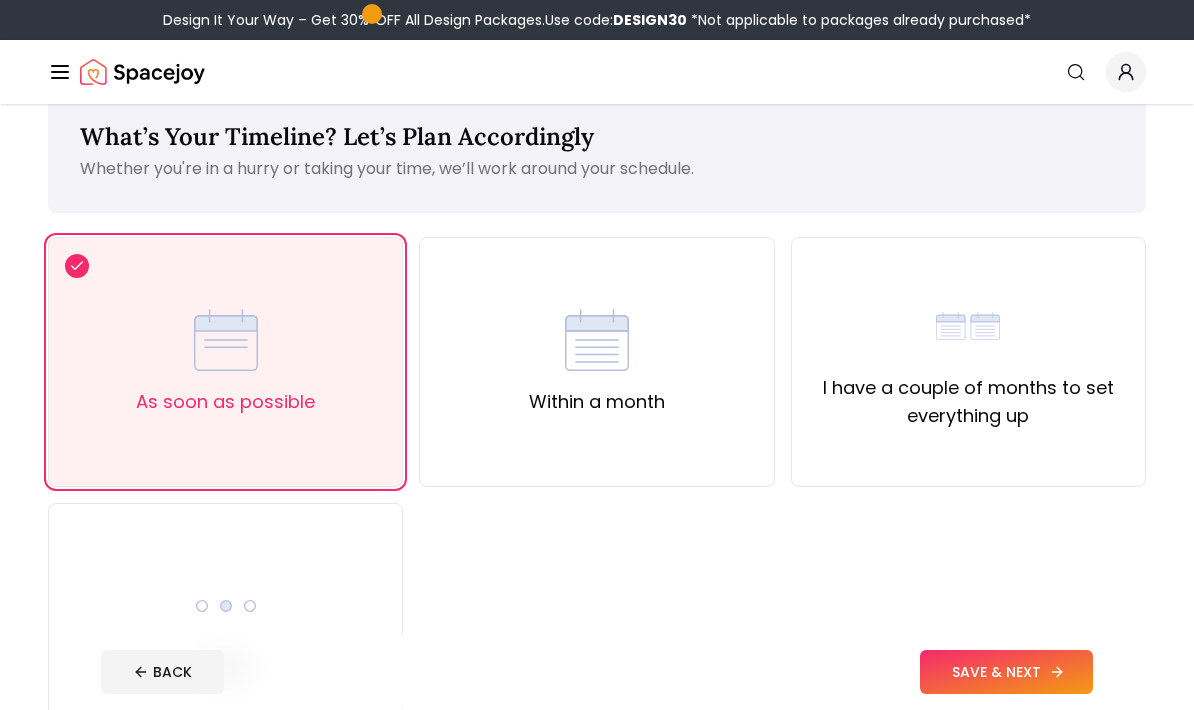 click on "SAVE & NEXT" at bounding box center (1006, 672) 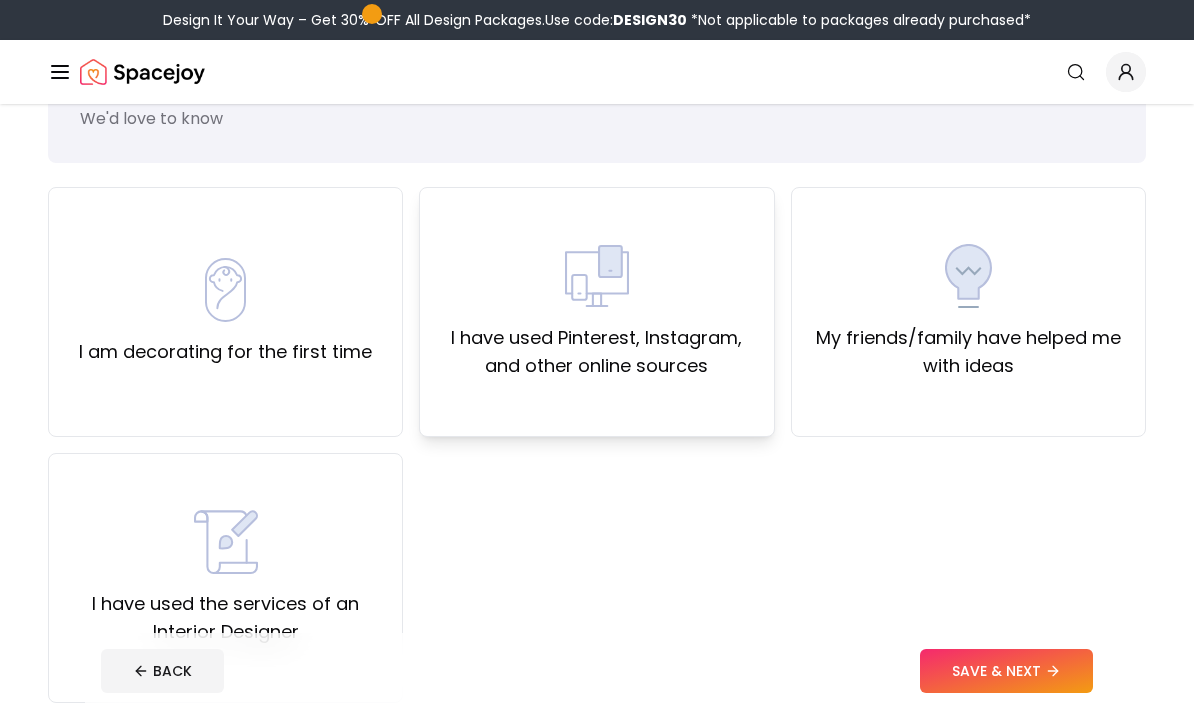 scroll, scrollTop: 89, scrollLeft: 0, axis: vertical 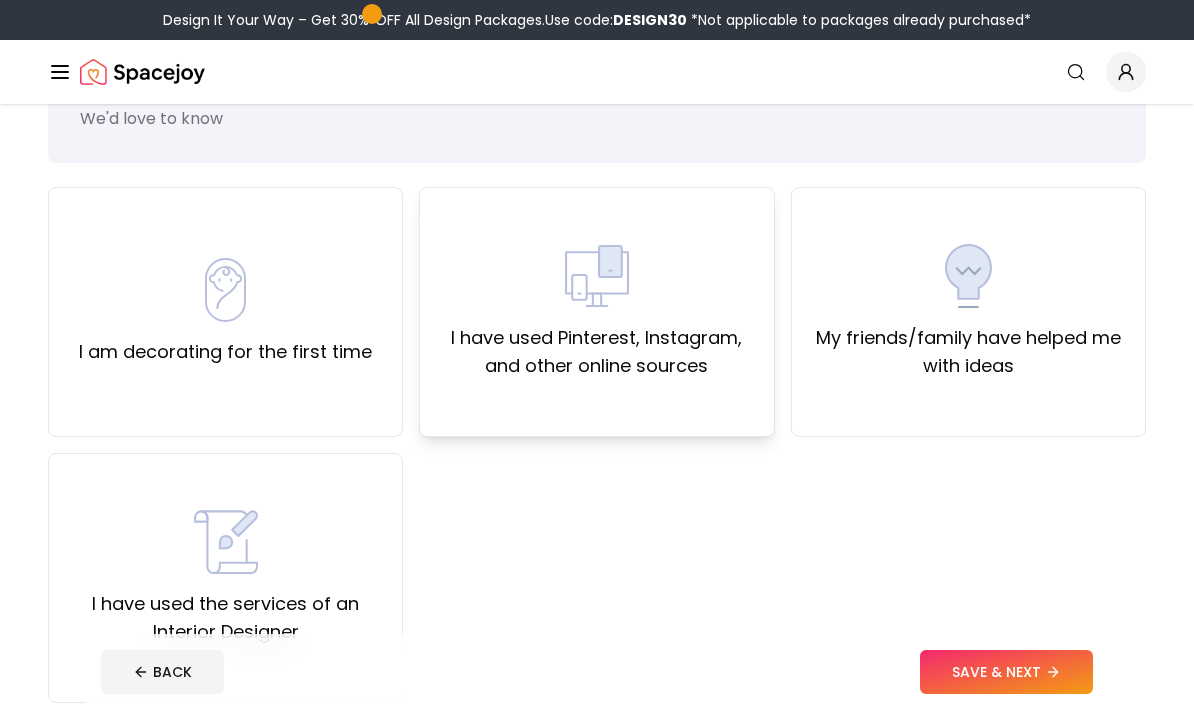 click on "I have used Pinterest, Instagram, and other online sources" at bounding box center (596, 352) 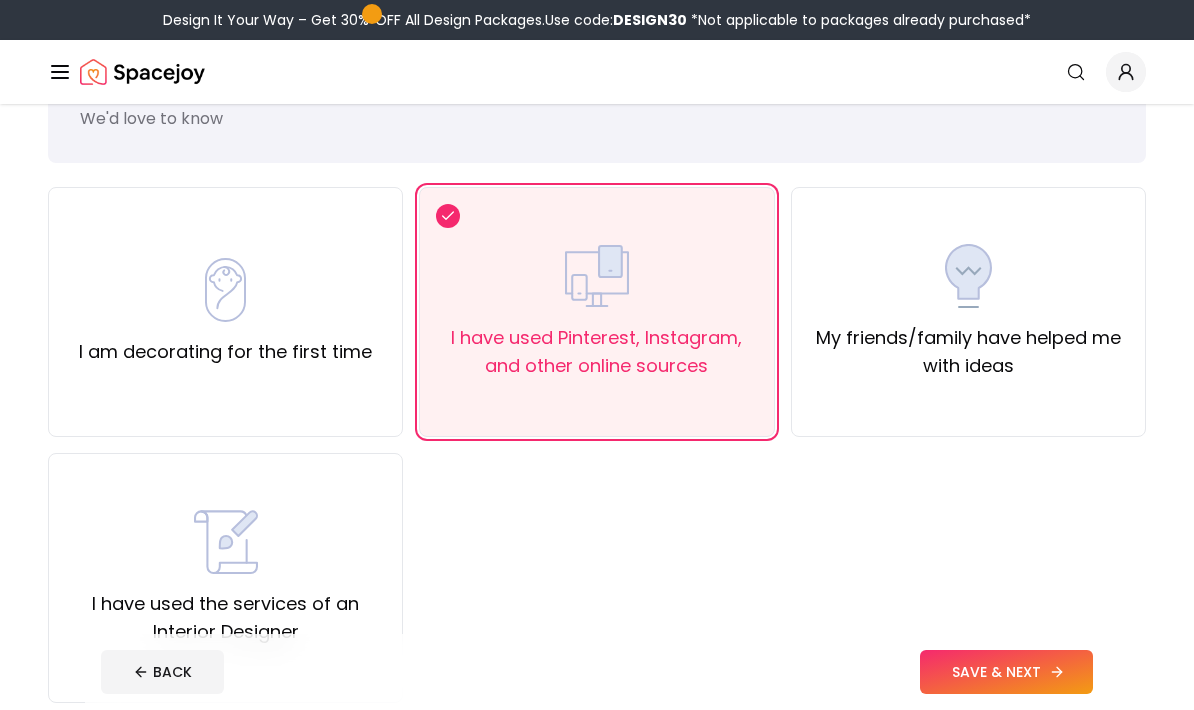 click on "SAVE & NEXT" at bounding box center [1006, 672] 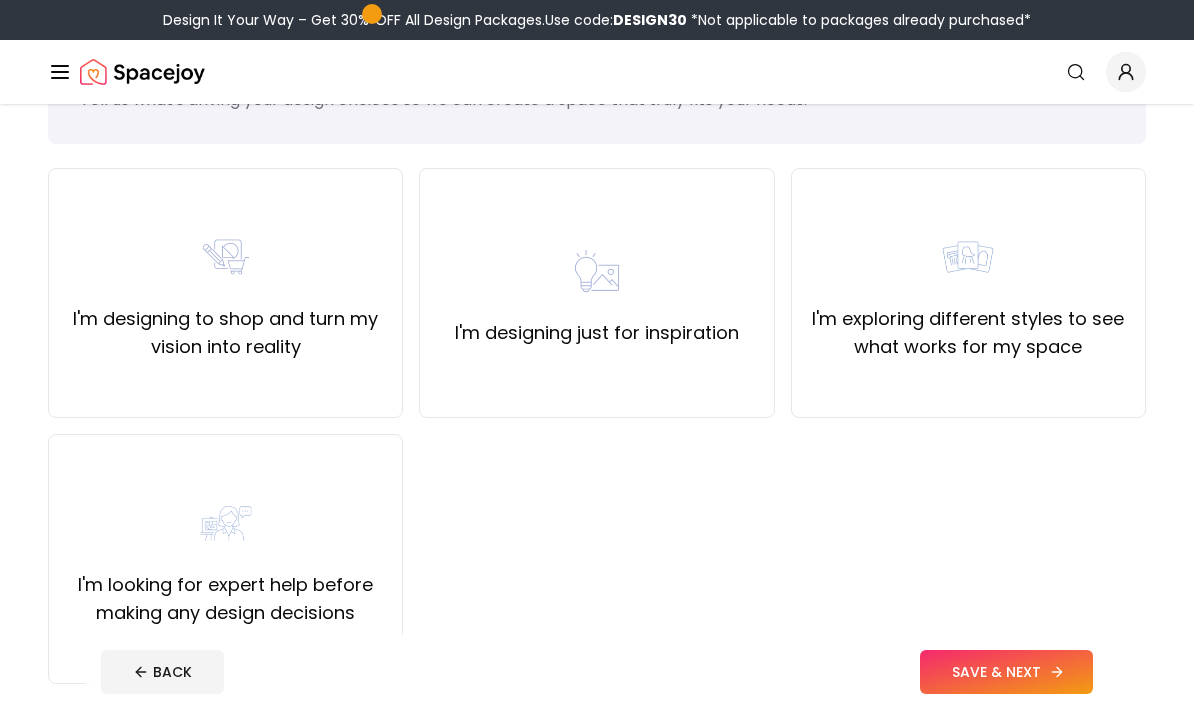 scroll, scrollTop: 89, scrollLeft: 0, axis: vertical 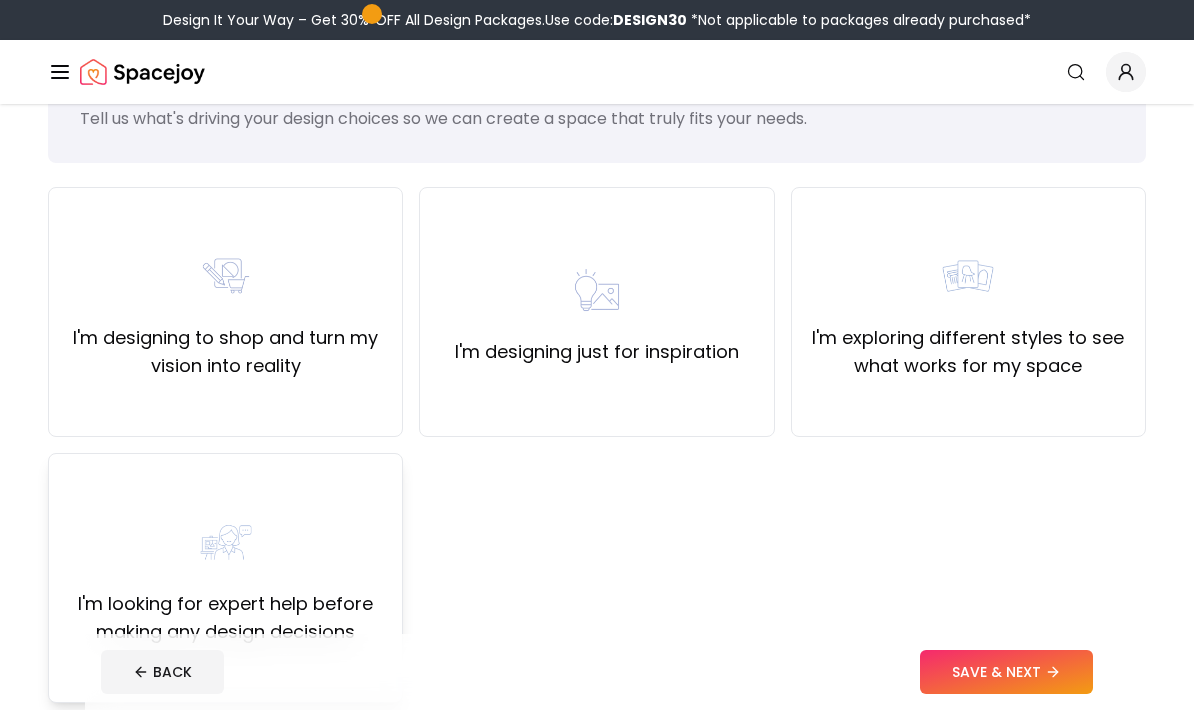 click on "I'm looking for expert help before making any design decisions" at bounding box center [225, 618] 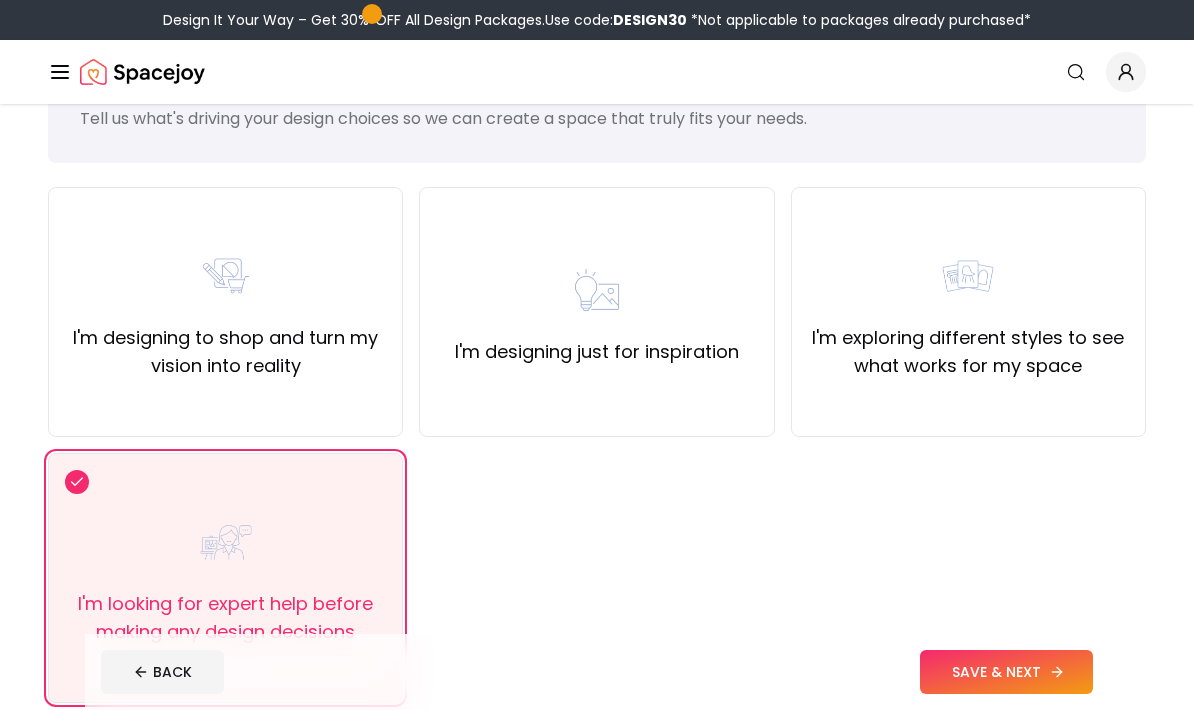click on "SAVE & NEXT" at bounding box center [1006, 672] 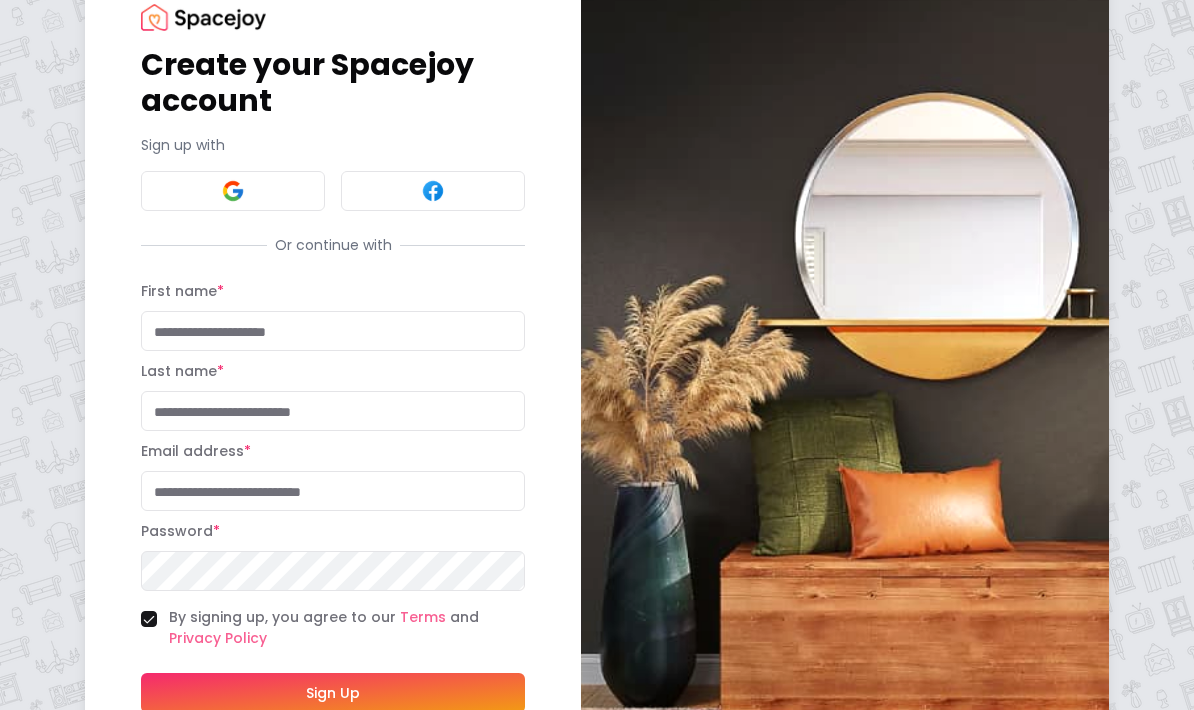 scroll, scrollTop: 68, scrollLeft: 0, axis: vertical 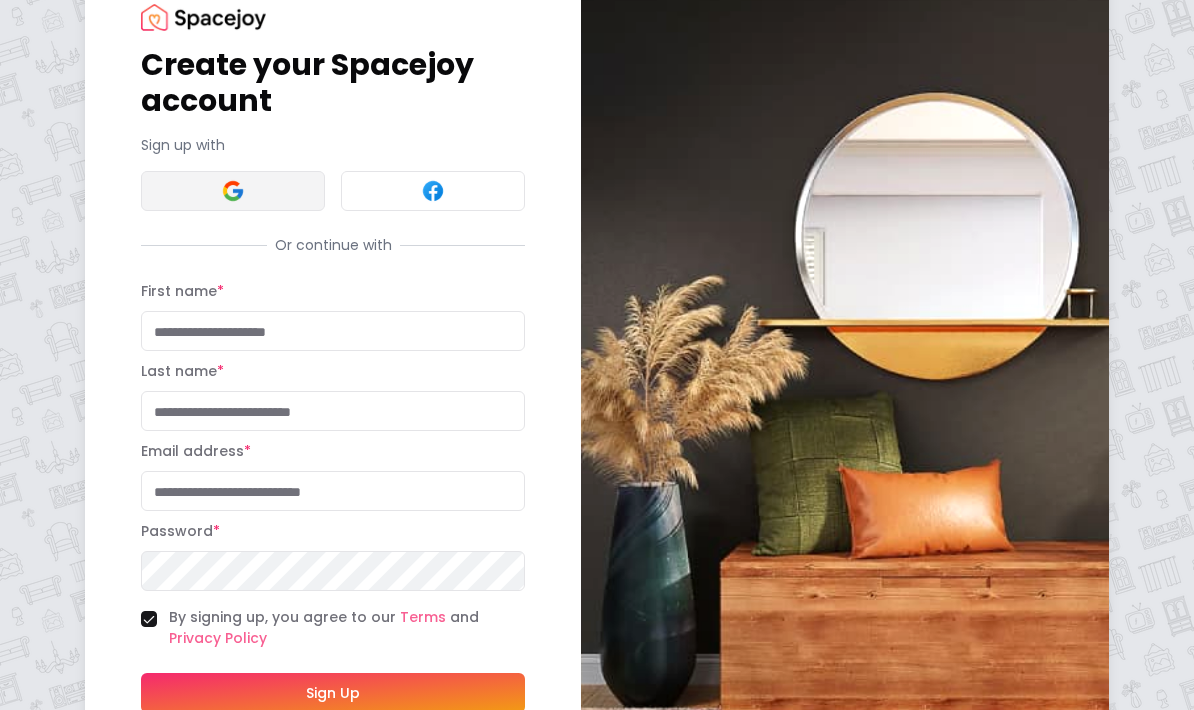 click at bounding box center [233, 191] 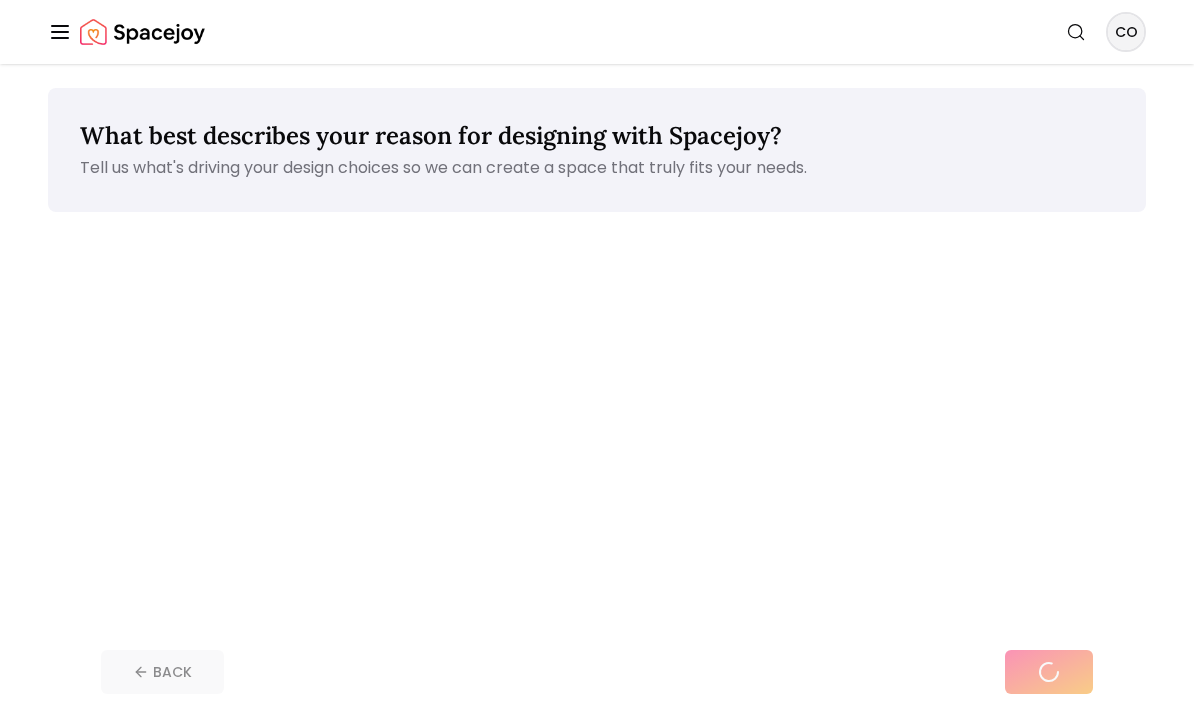 scroll, scrollTop: 0, scrollLeft: 0, axis: both 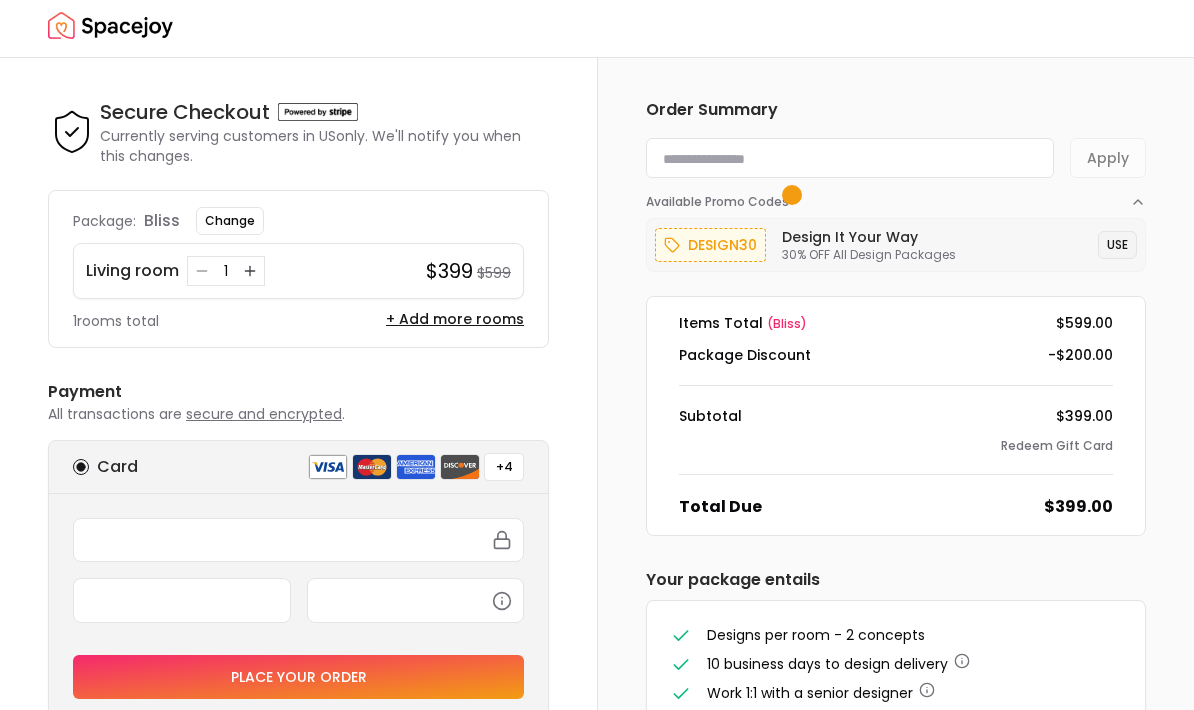 click on "USE" at bounding box center (1117, 246) 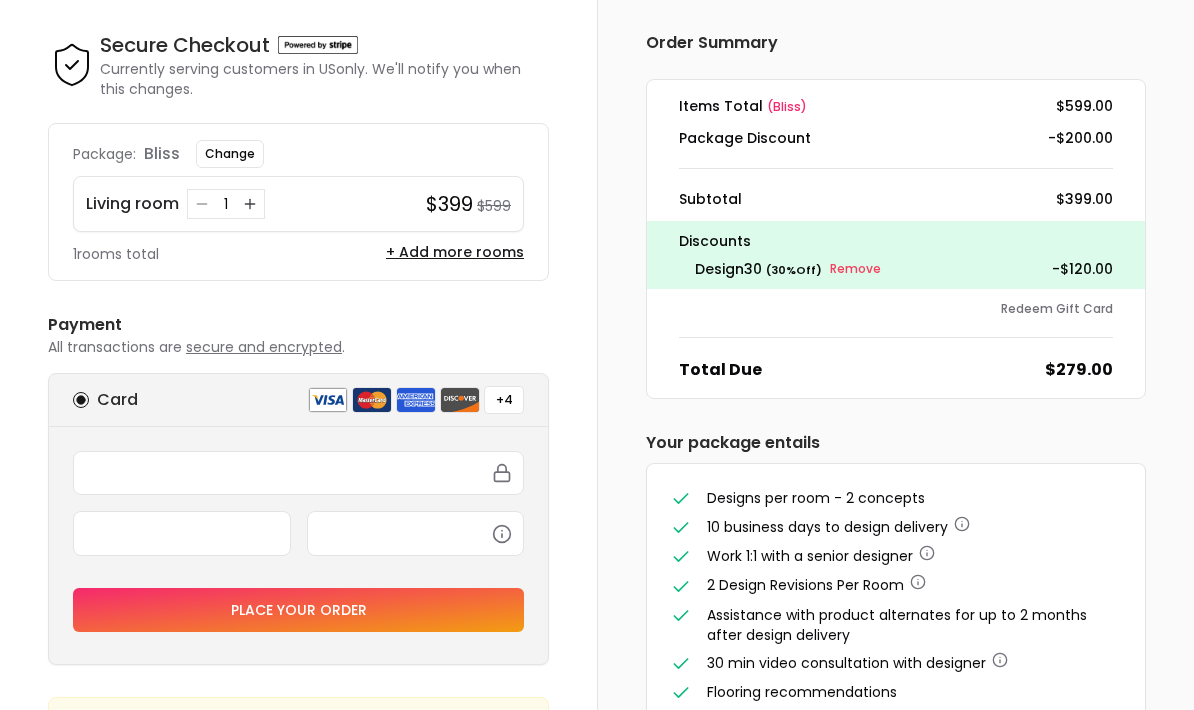 scroll, scrollTop: 75, scrollLeft: 0, axis: vertical 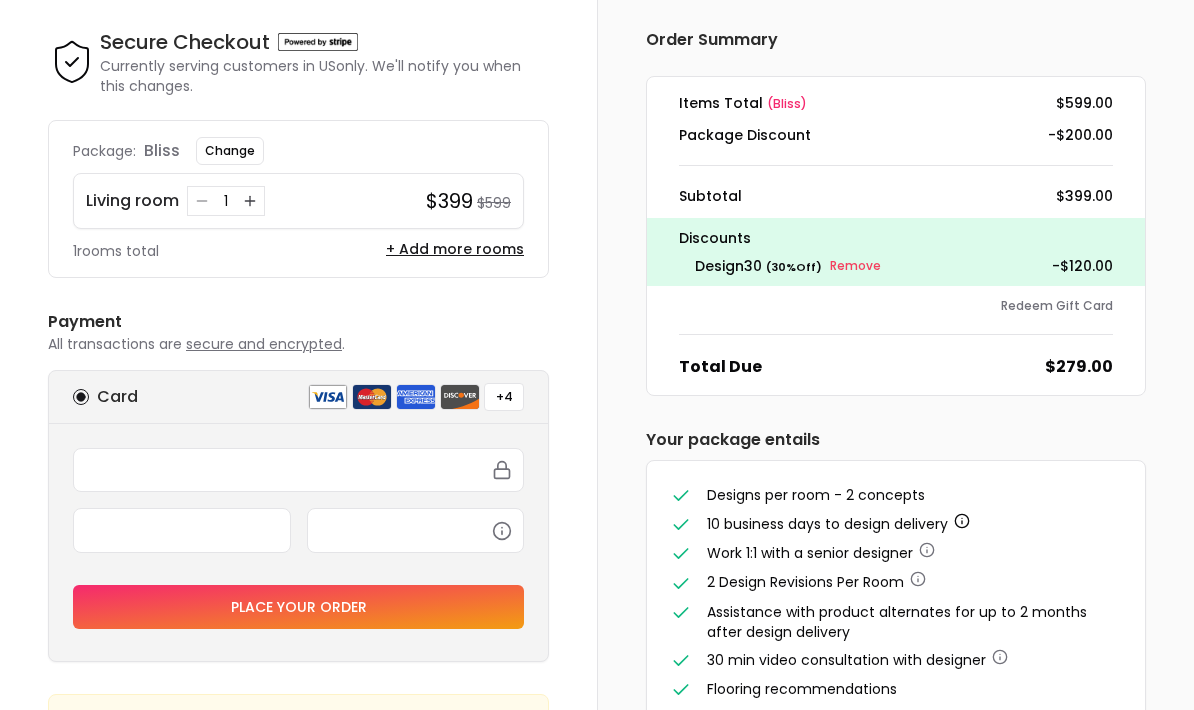 click 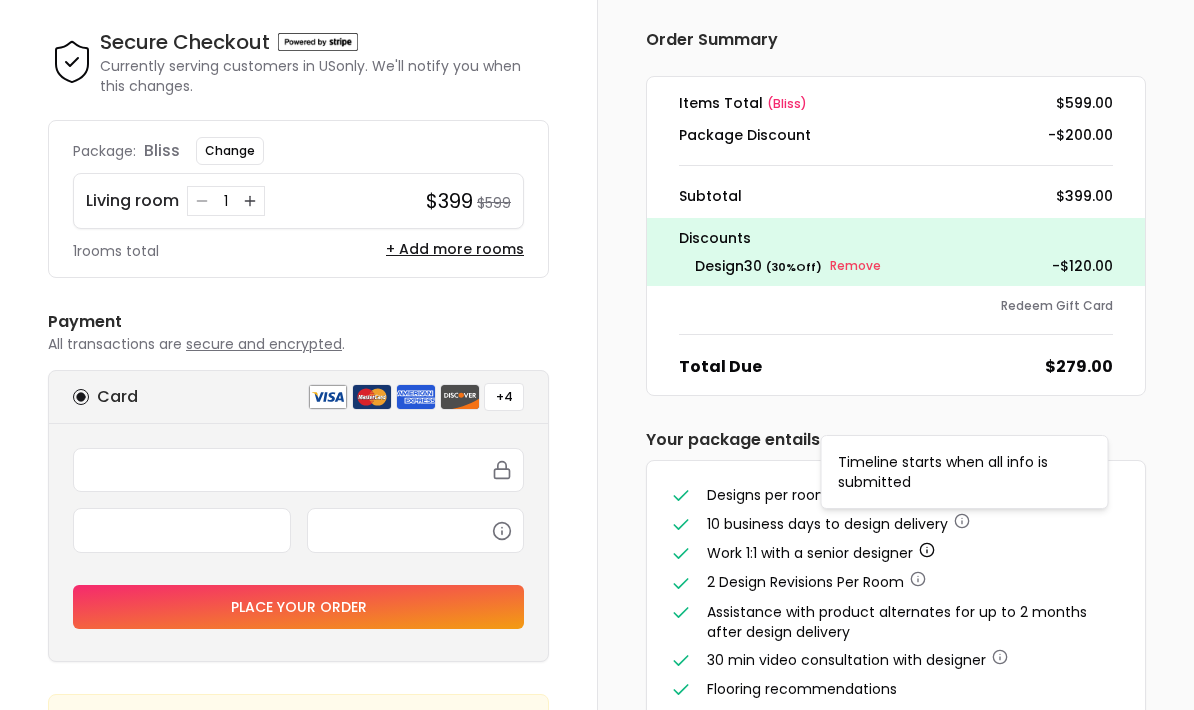 click 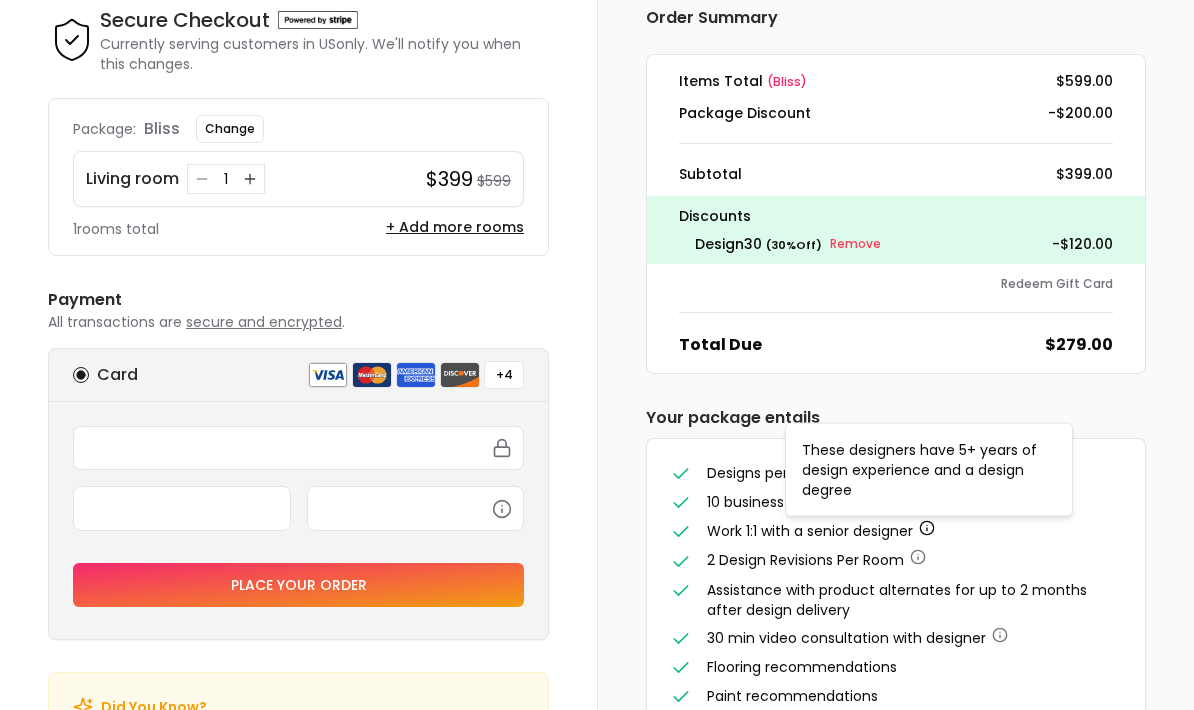 scroll, scrollTop: 98, scrollLeft: 0, axis: vertical 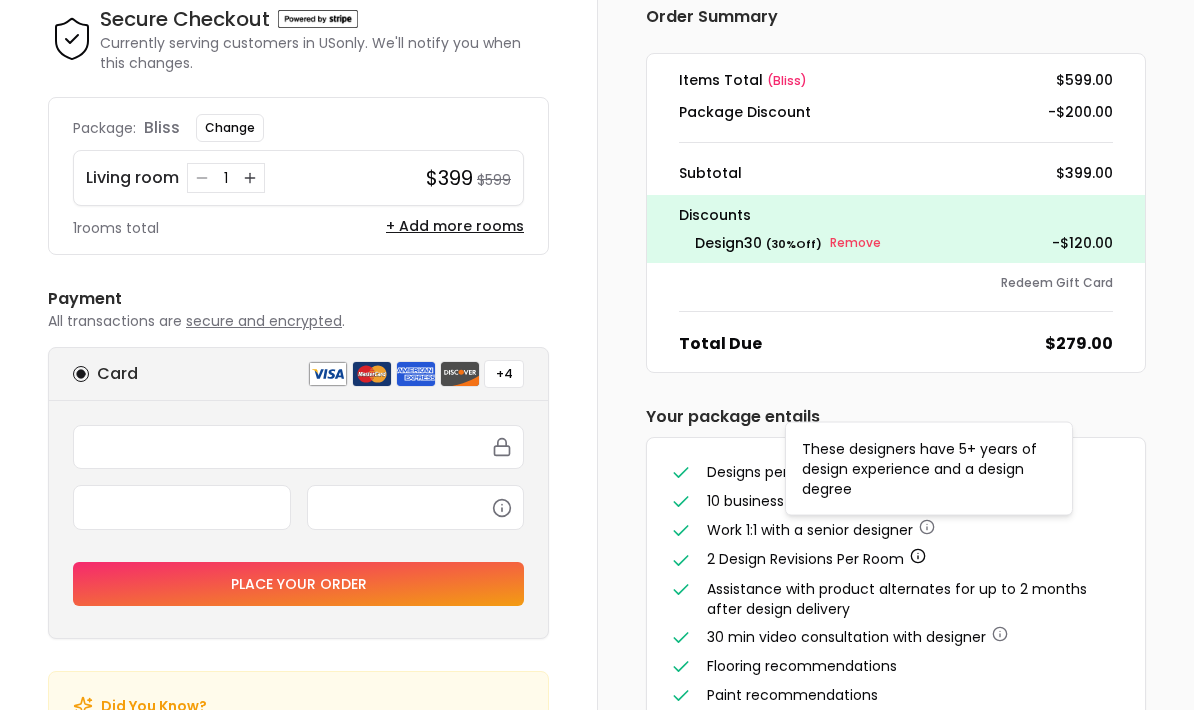 click 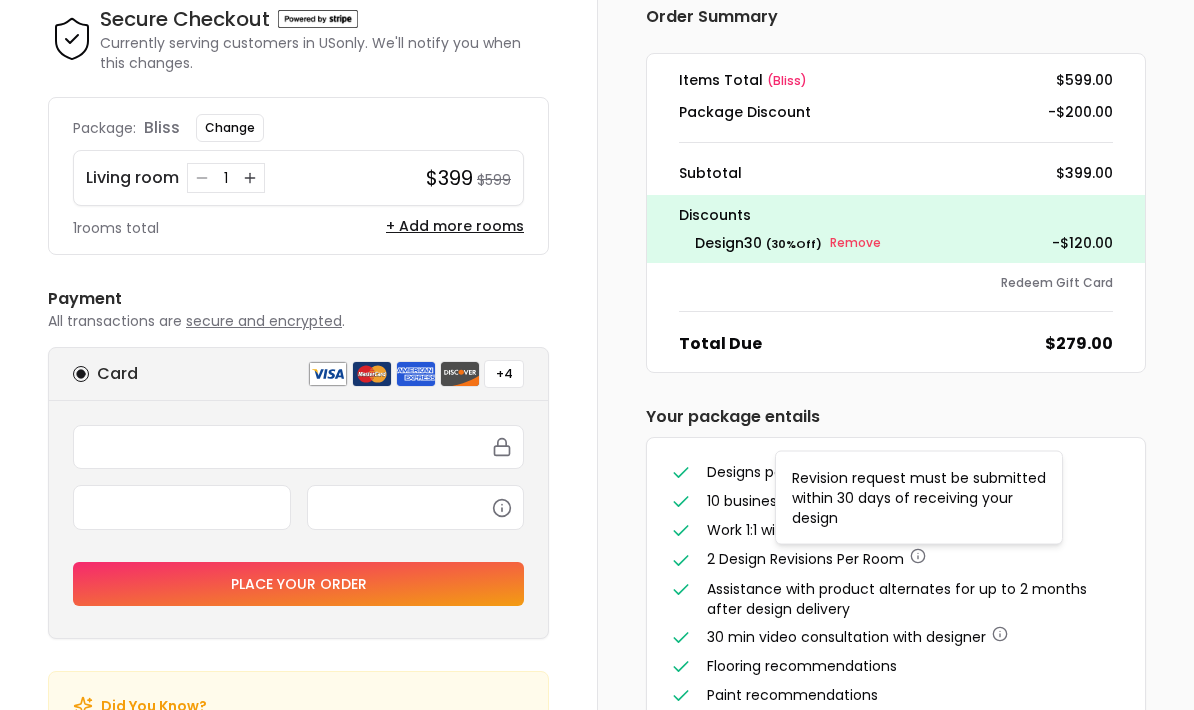click on "Assistance with product alternates for up to 2 months after design delivery" at bounding box center [897, 599] 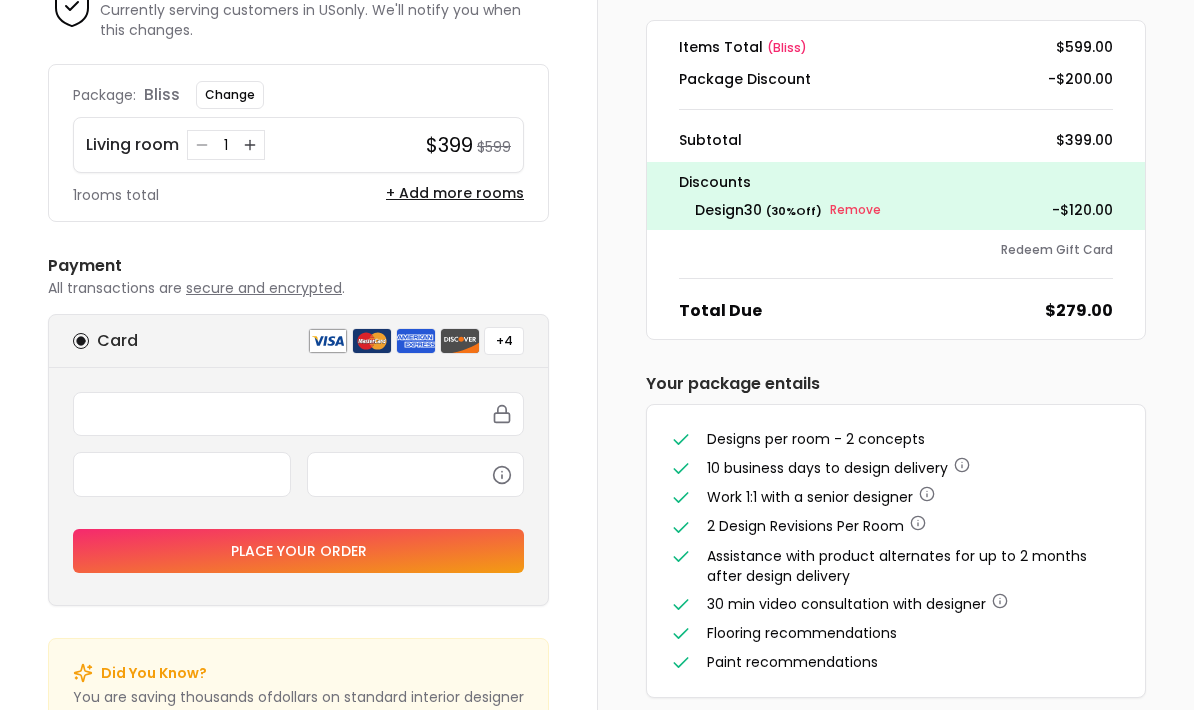 scroll, scrollTop: 134, scrollLeft: 0, axis: vertical 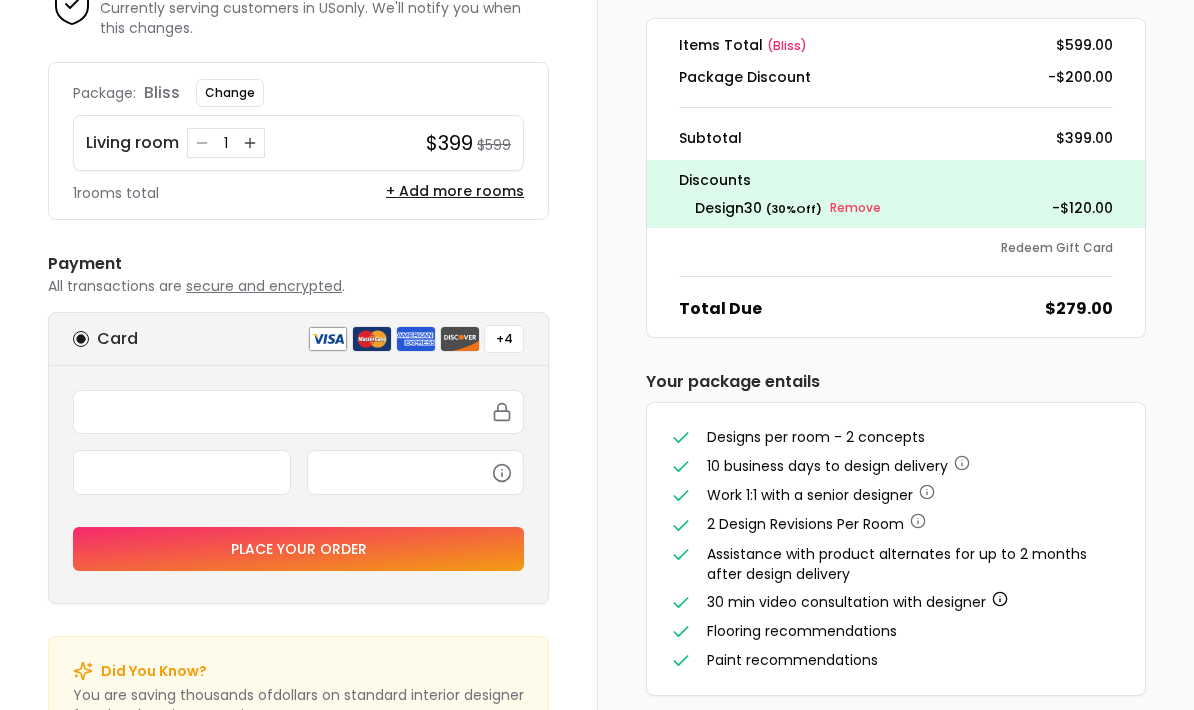 click 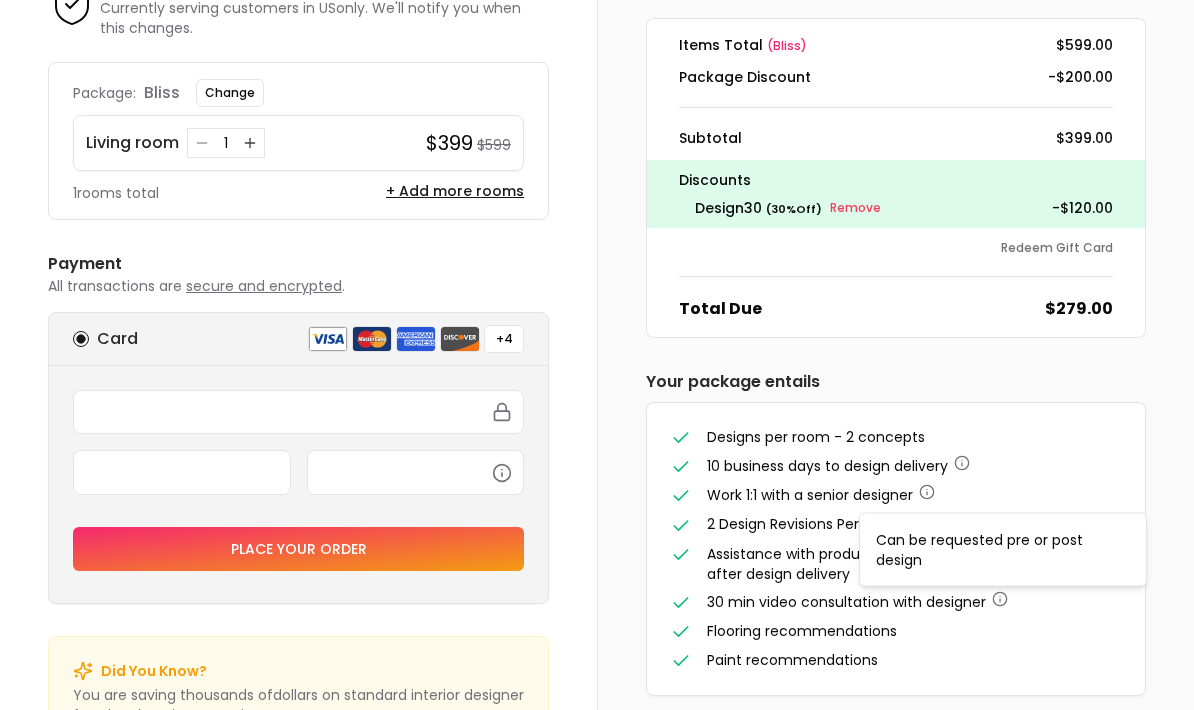 click on "Designs per room - 2 concepts 10 business days to design delivery Work 1:1 with a senior designer 2 Design Revisions Per Room Assistance with product alternates for up to 2 months after design delivery 30 min video consultation with designer  Flooring recommendations  Paint recommendations" at bounding box center (896, 549) 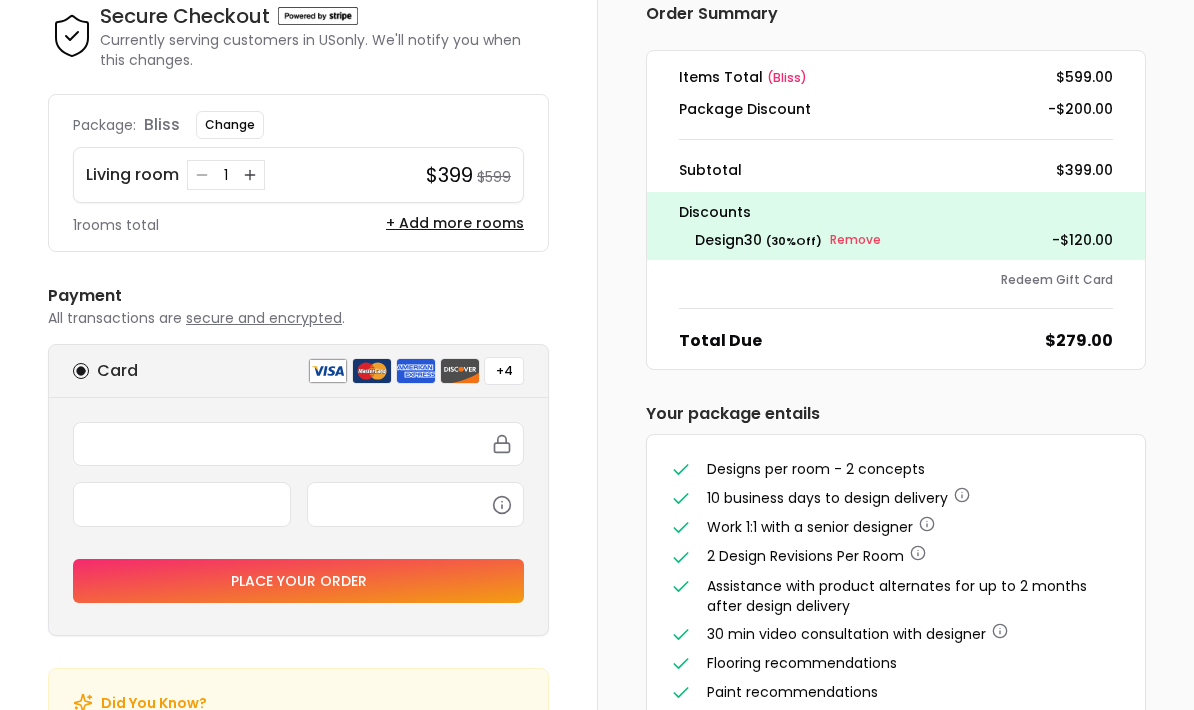 scroll, scrollTop: 0, scrollLeft: 0, axis: both 